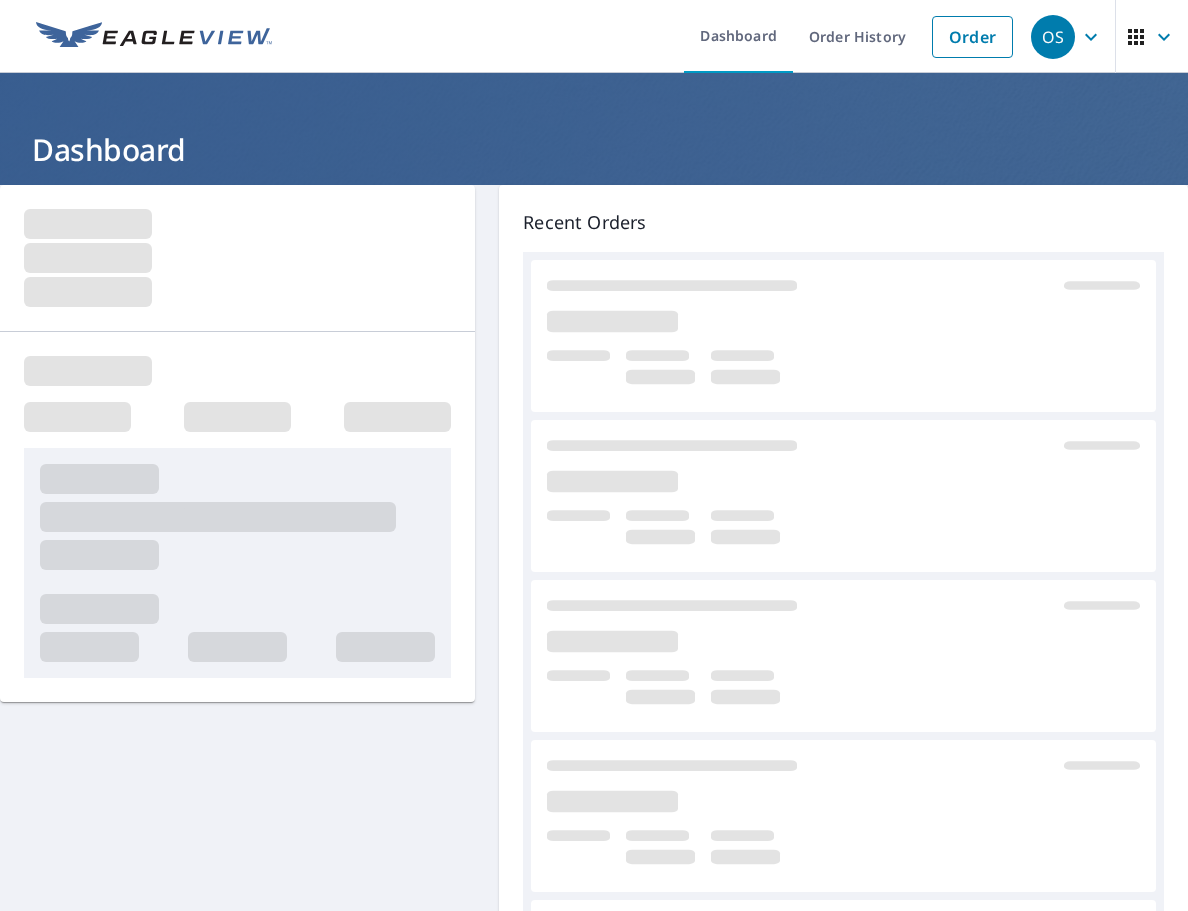 scroll, scrollTop: 0, scrollLeft: 0, axis: both 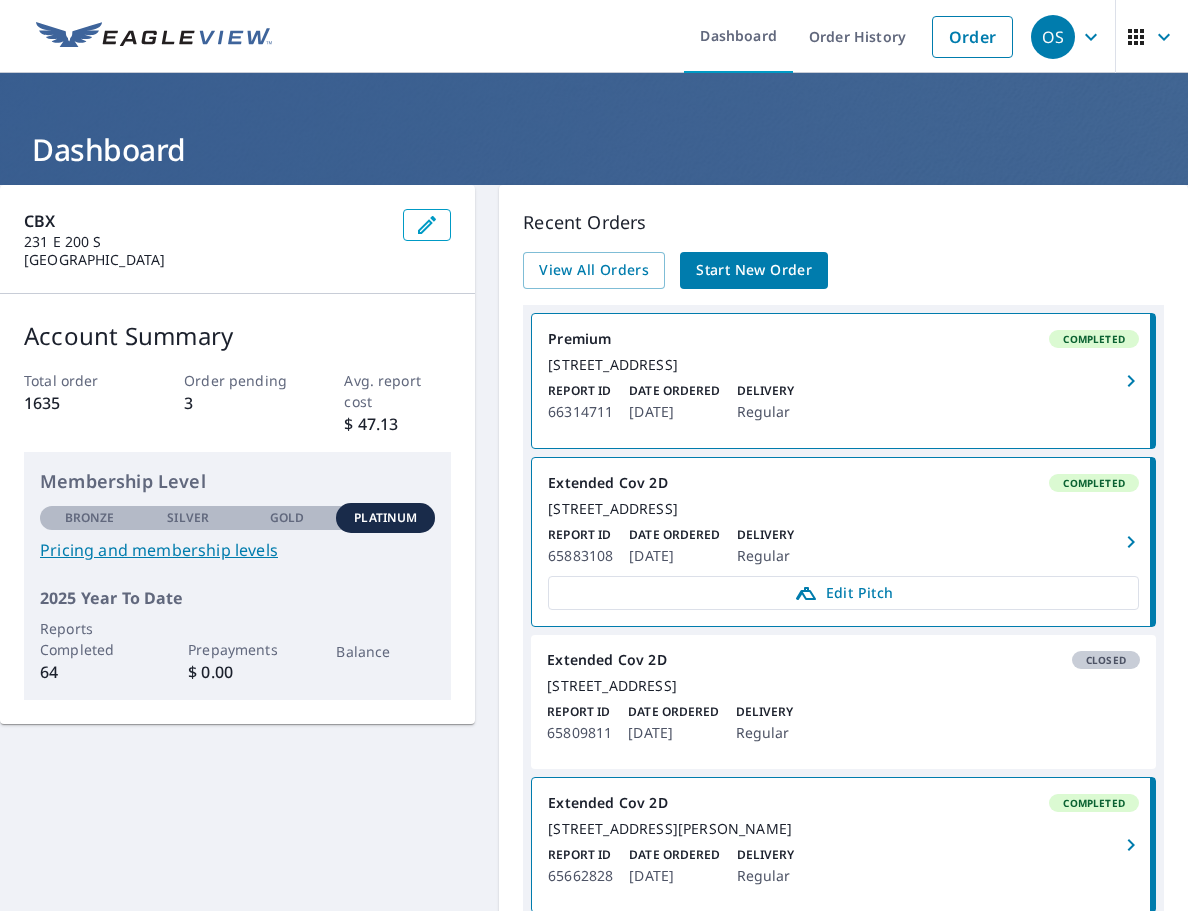 click on "Start New Order" at bounding box center [754, 270] 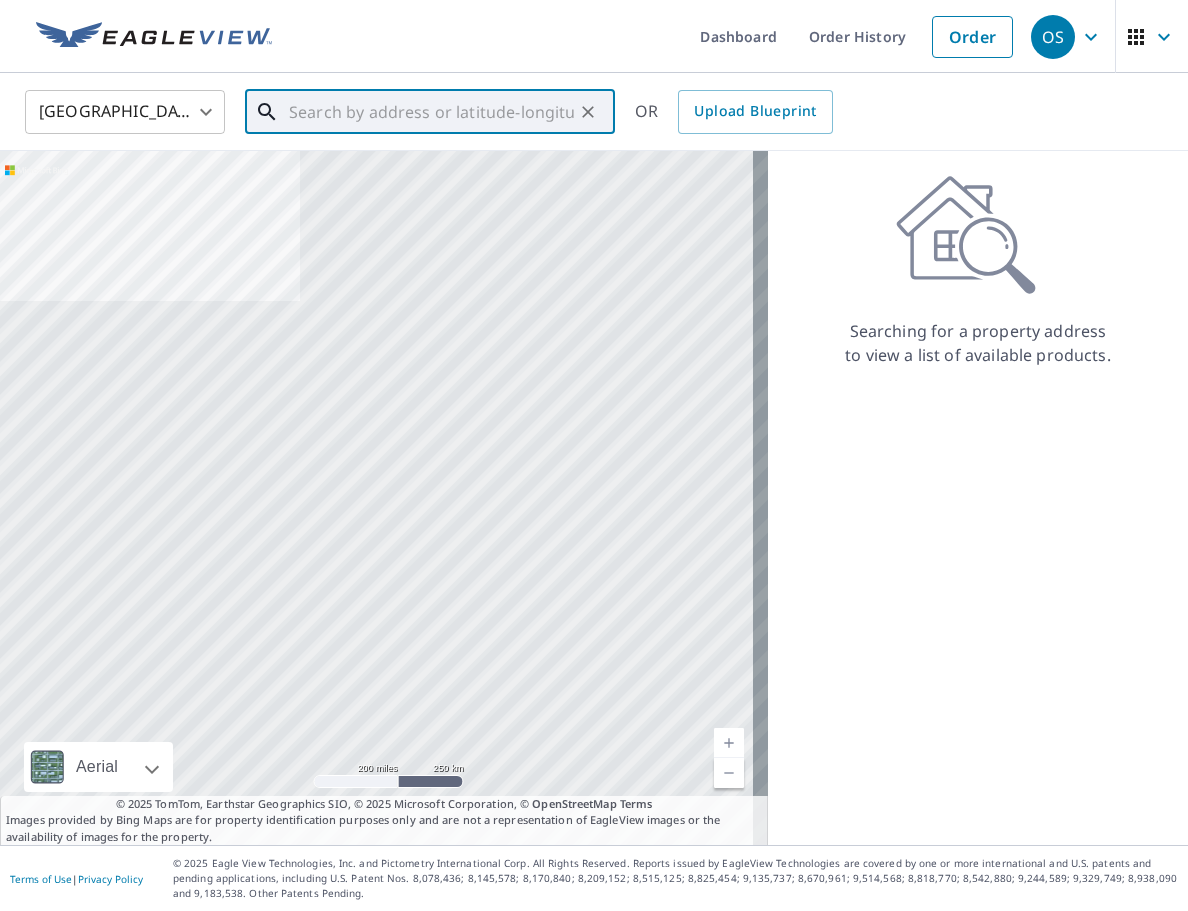 click at bounding box center (431, 112) 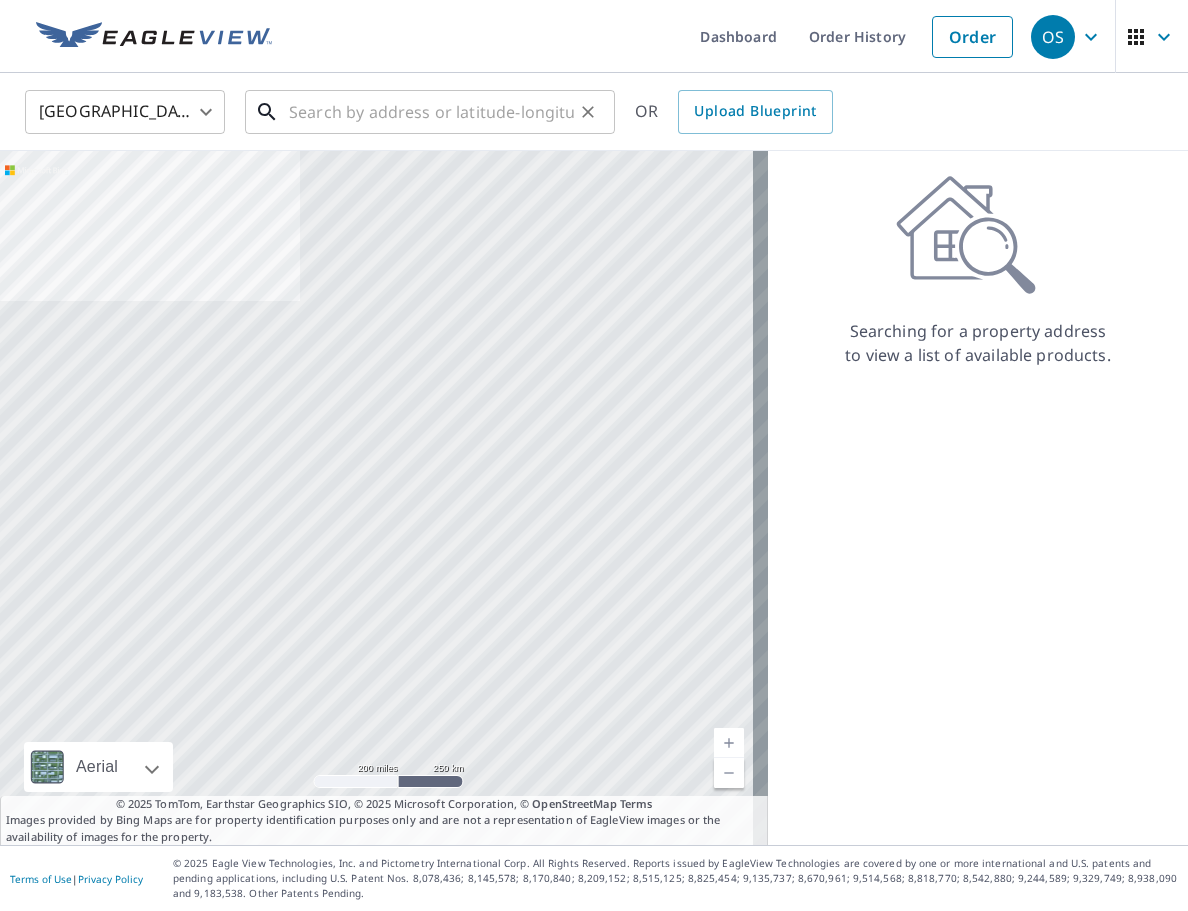 click at bounding box center [431, 112] 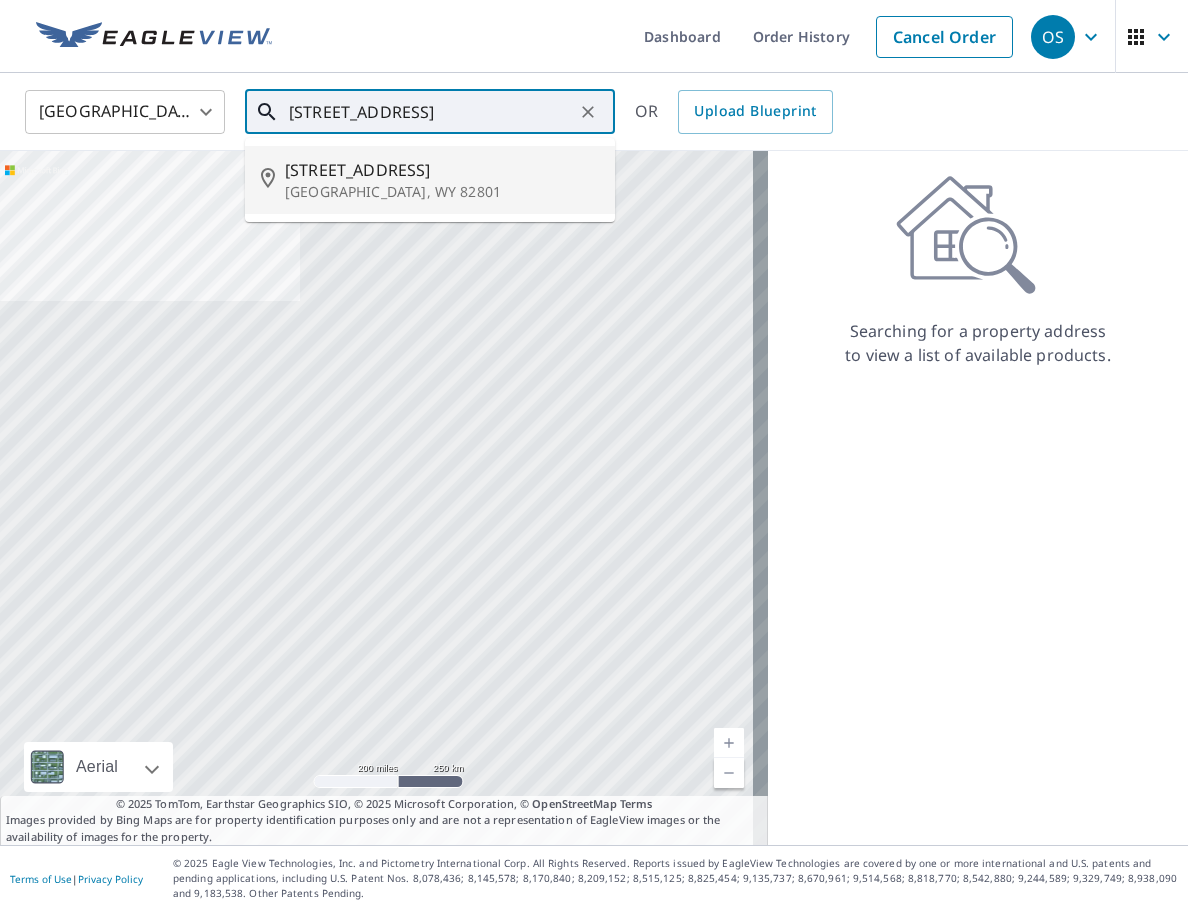click on "[STREET_ADDRESS]" at bounding box center [442, 170] 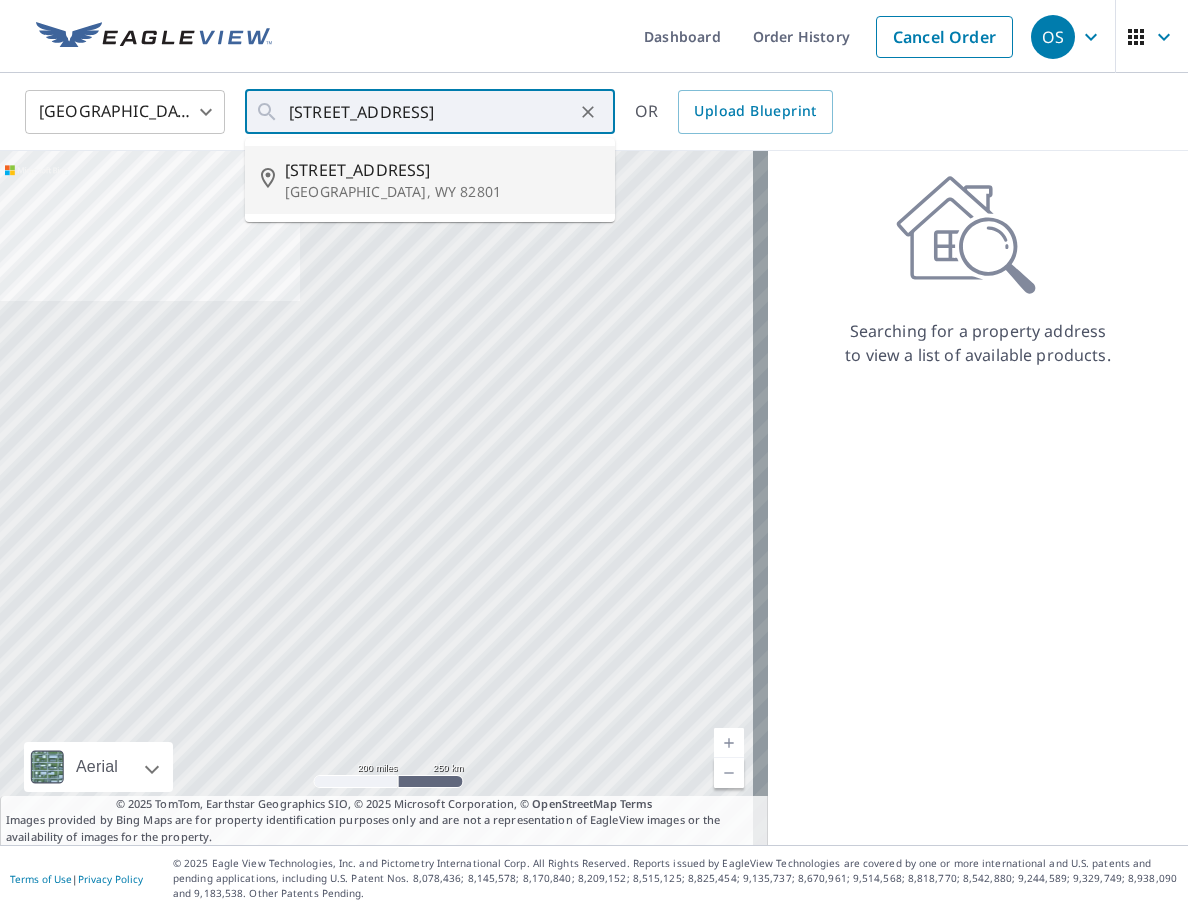 type on "[STREET_ADDRESS]" 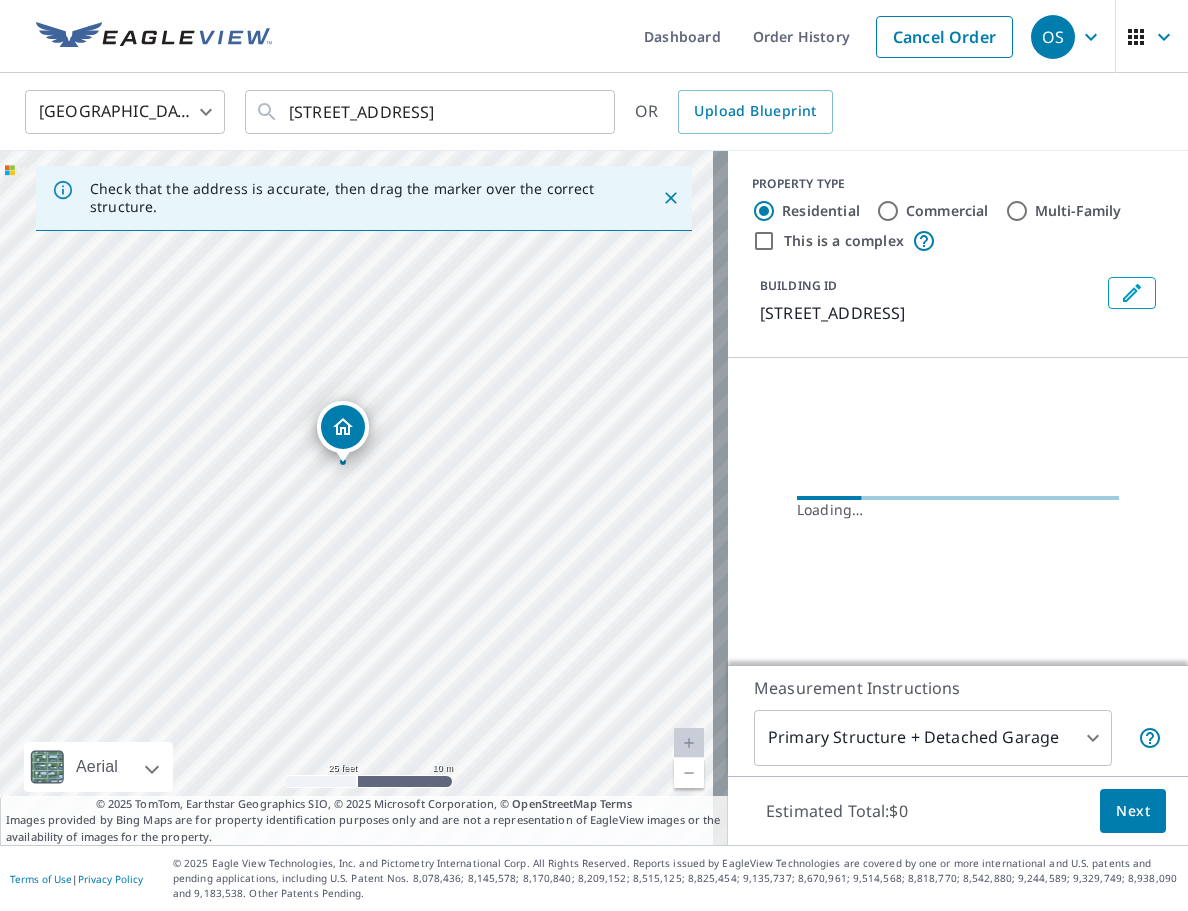 drag, startPoint x: 340, startPoint y: 522, endPoint x: 481, endPoint y: 528, distance: 141.12761 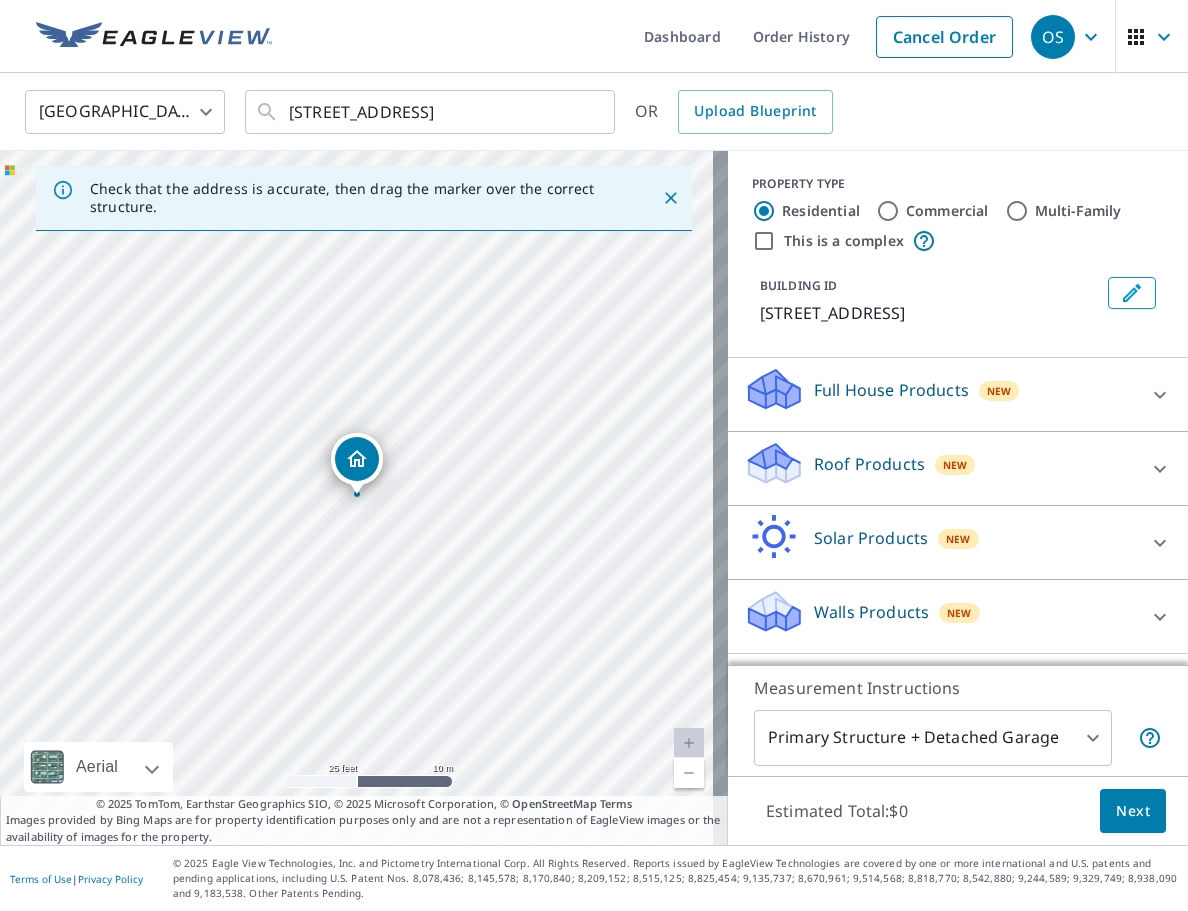click on "Roof Products" at bounding box center (869, 464) 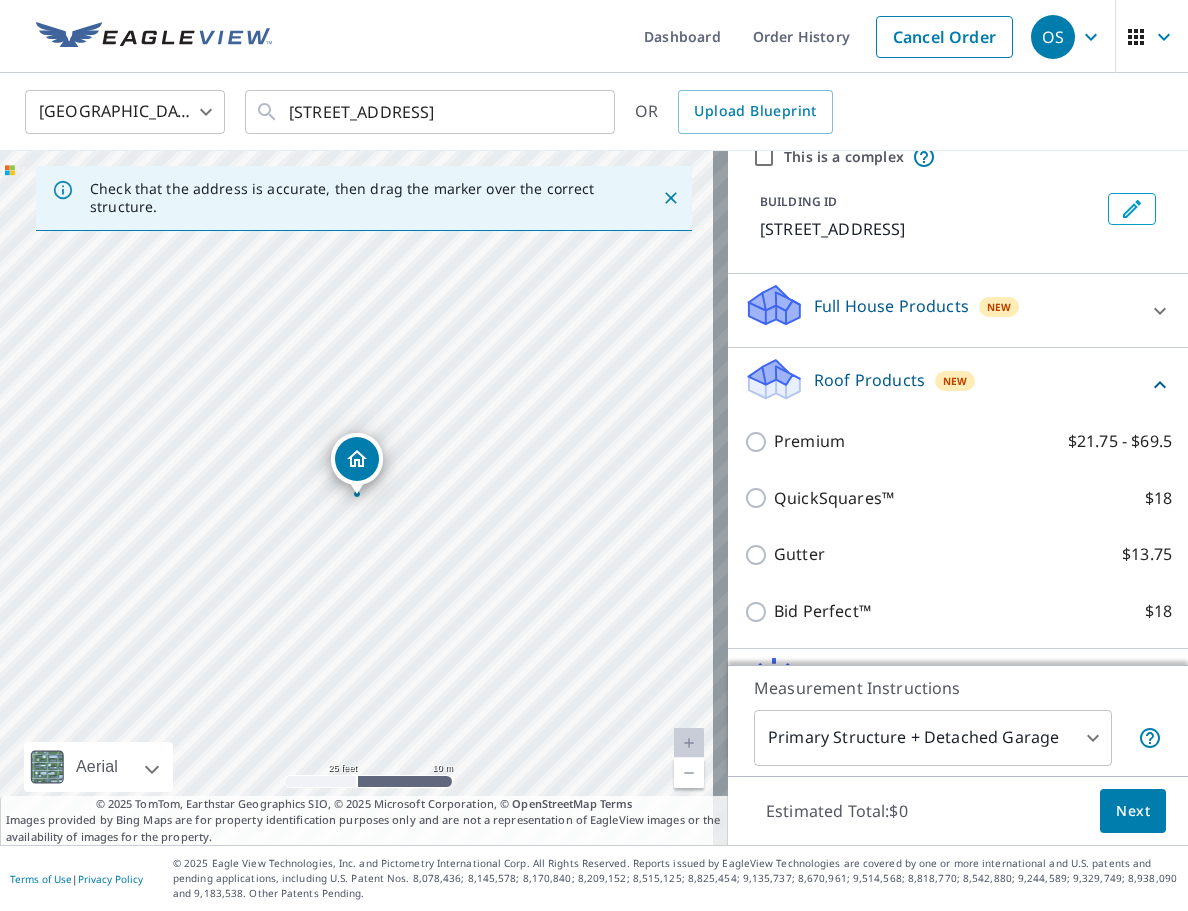 scroll, scrollTop: 200, scrollLeft: 0, axis: vertical 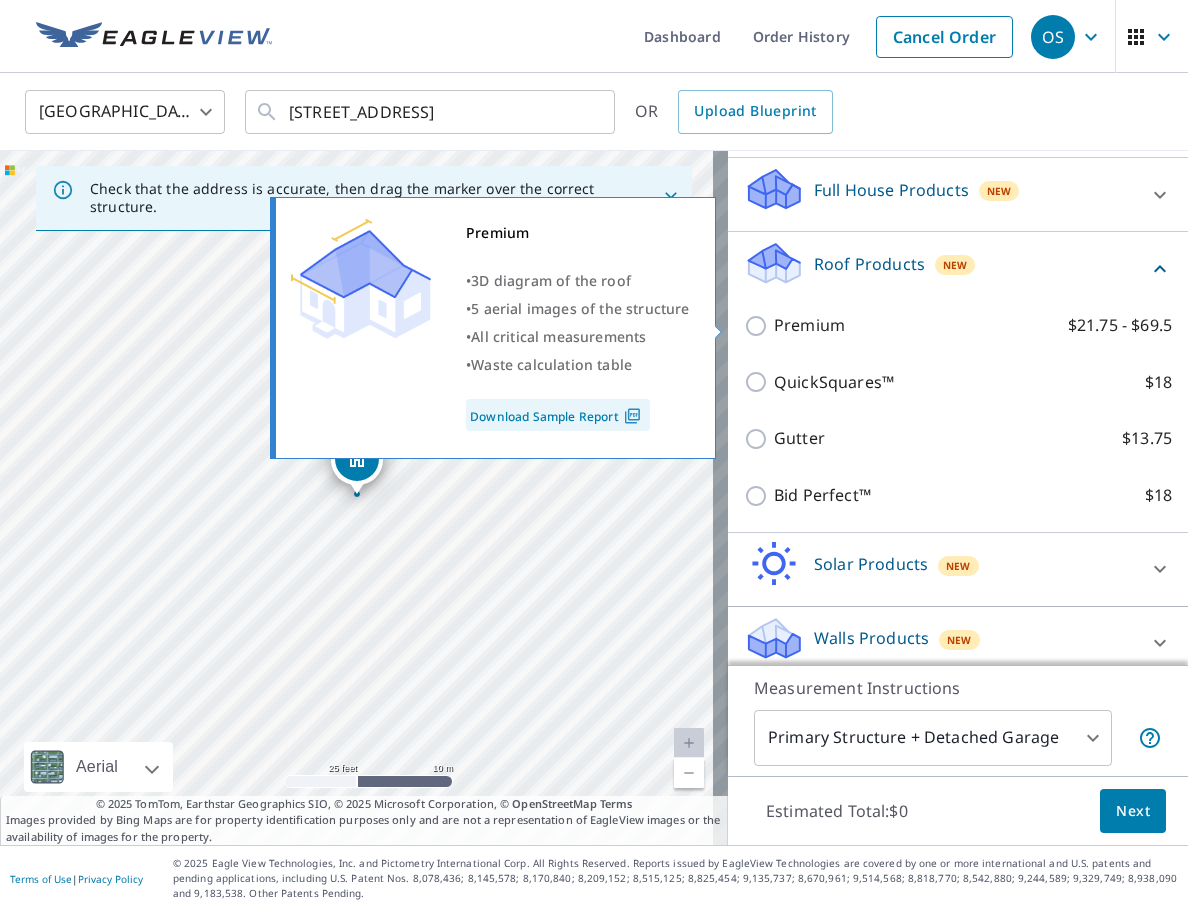 click on "Premium" at bounding box center [809, 325] 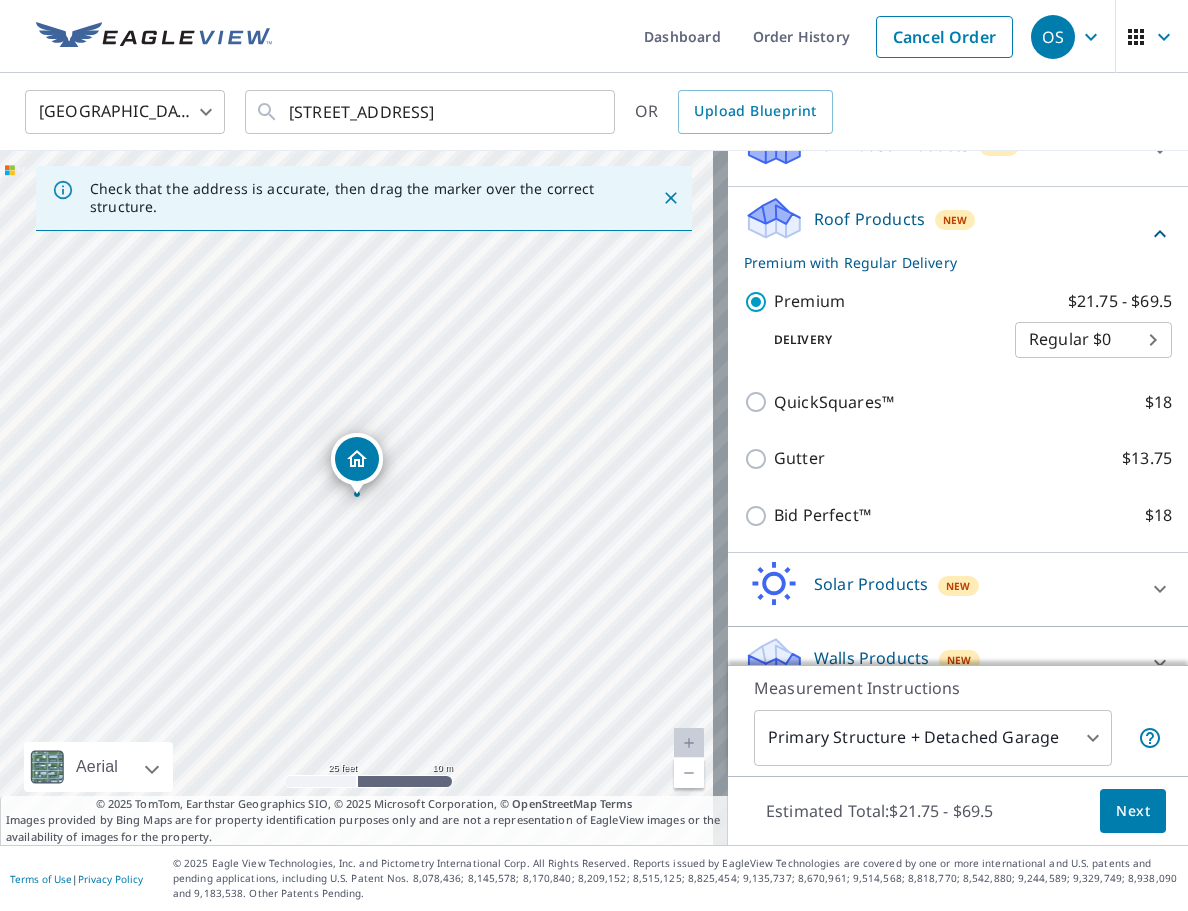 scroll, scrollTop: 281, scrollLeft: 0, axis: vertical 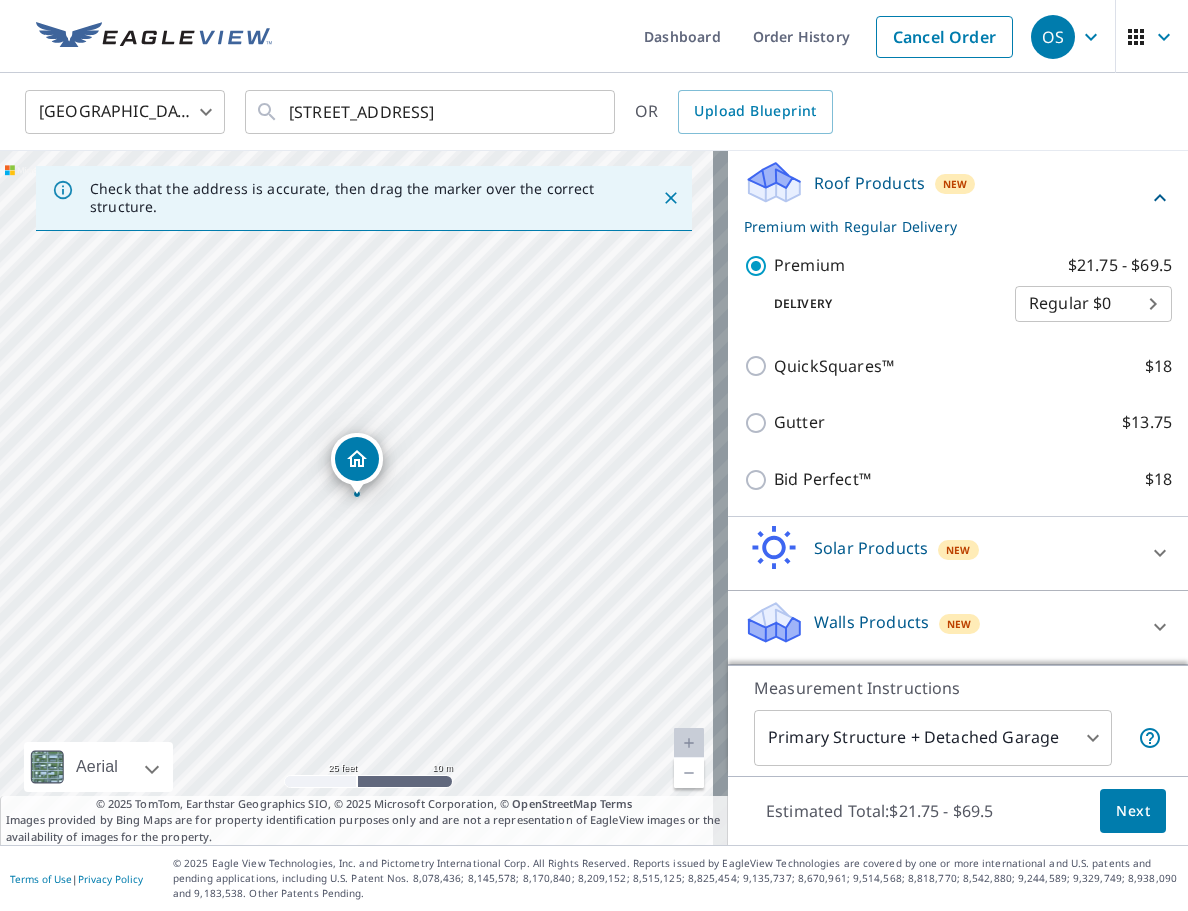 click on "Next" at bounding box center [1133, 811] 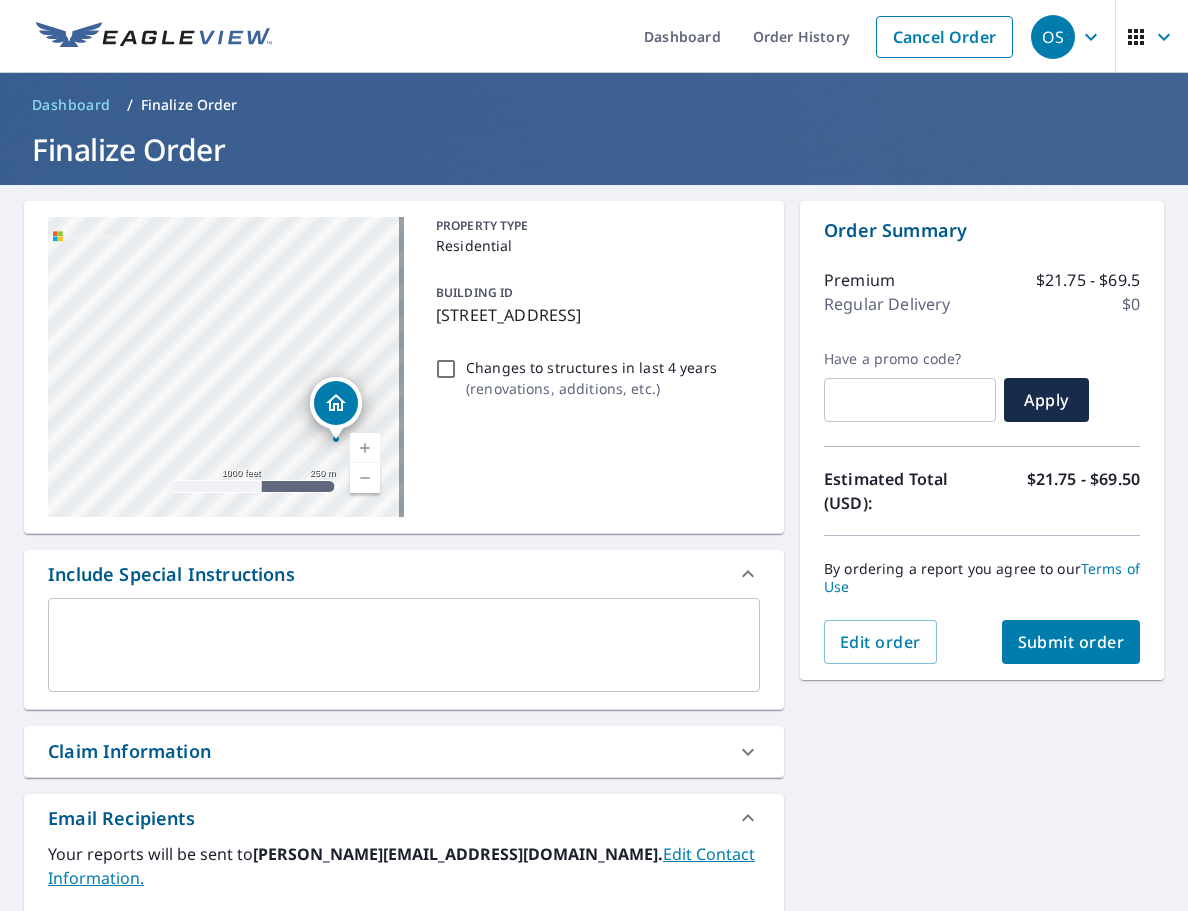 click on "Claim Information" at bounding box center [386, 751] 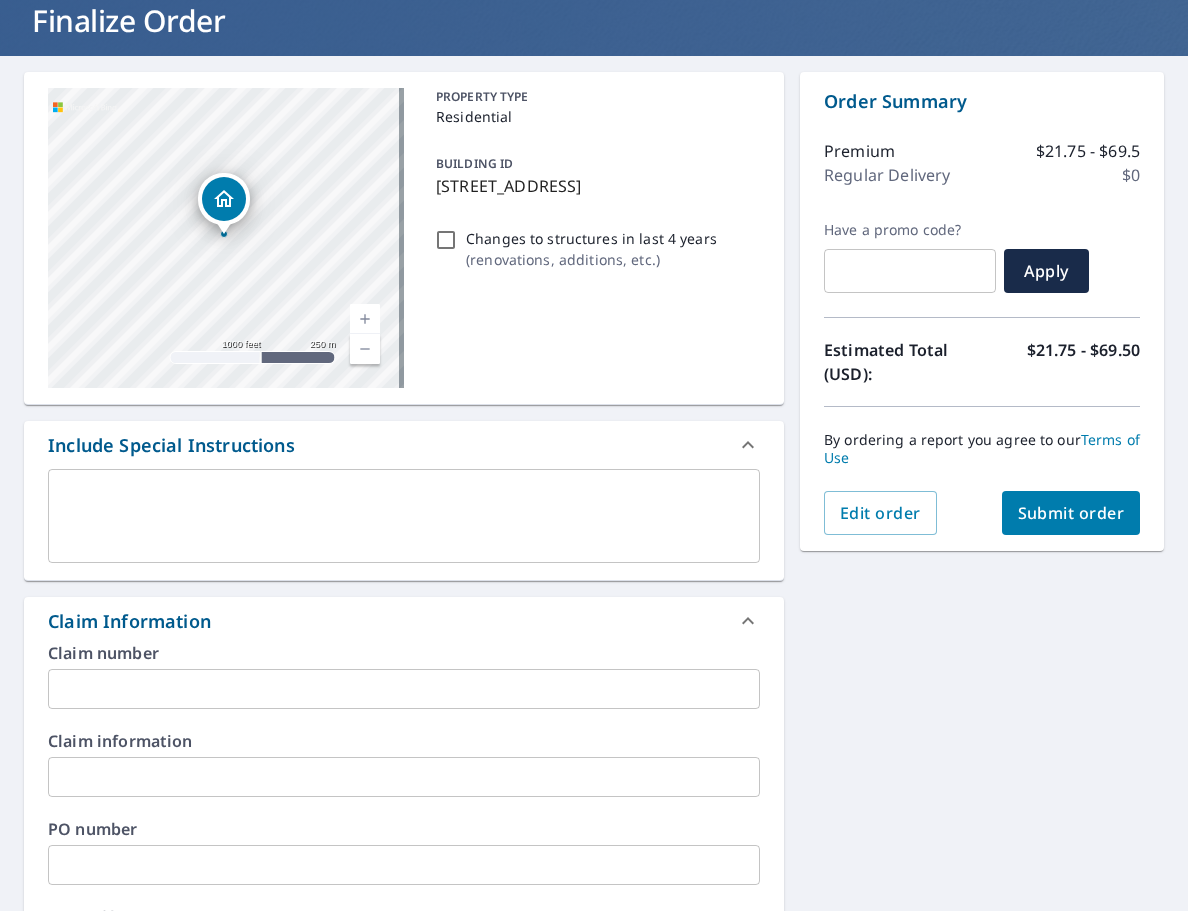 scroll, scrollTop: 300, scrollLeft: 0, axis: vertical 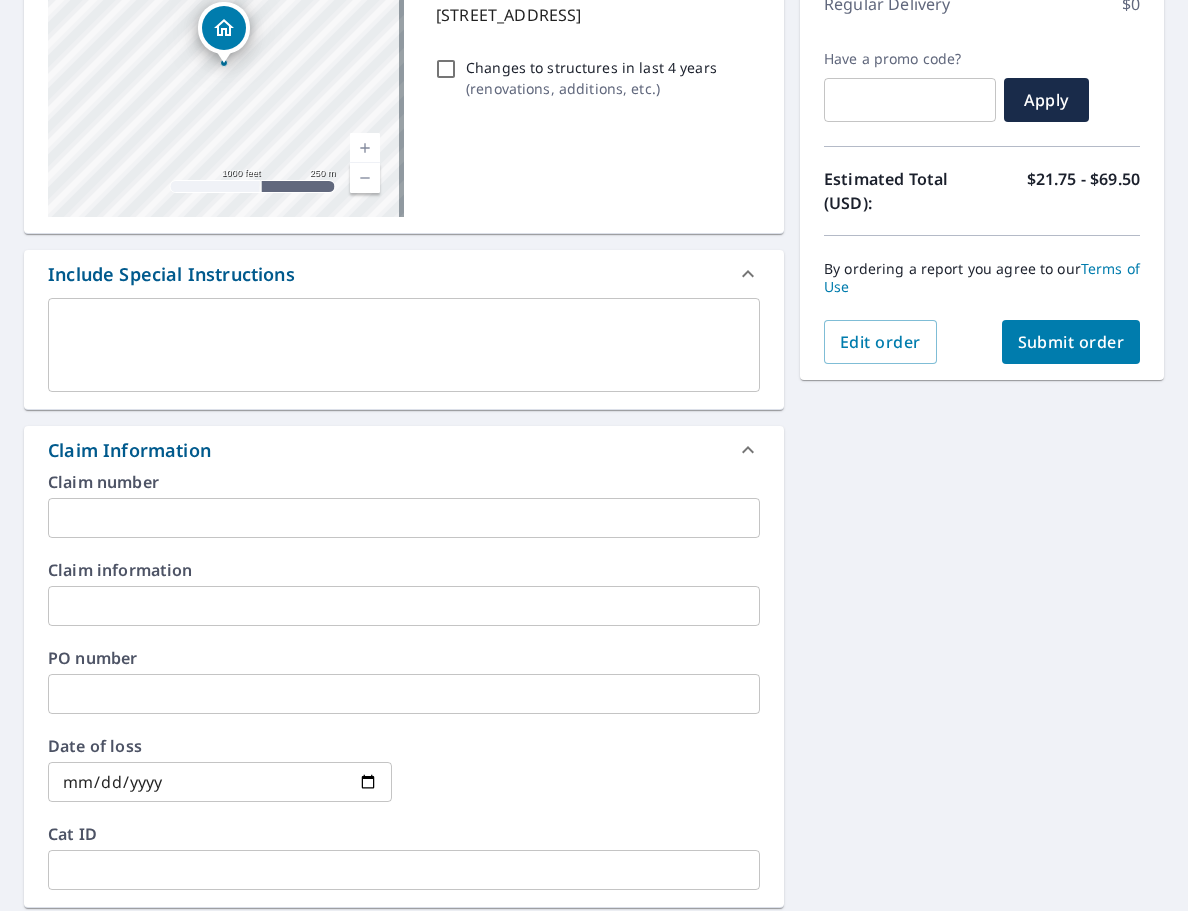 click at bounding box center (404, 518) 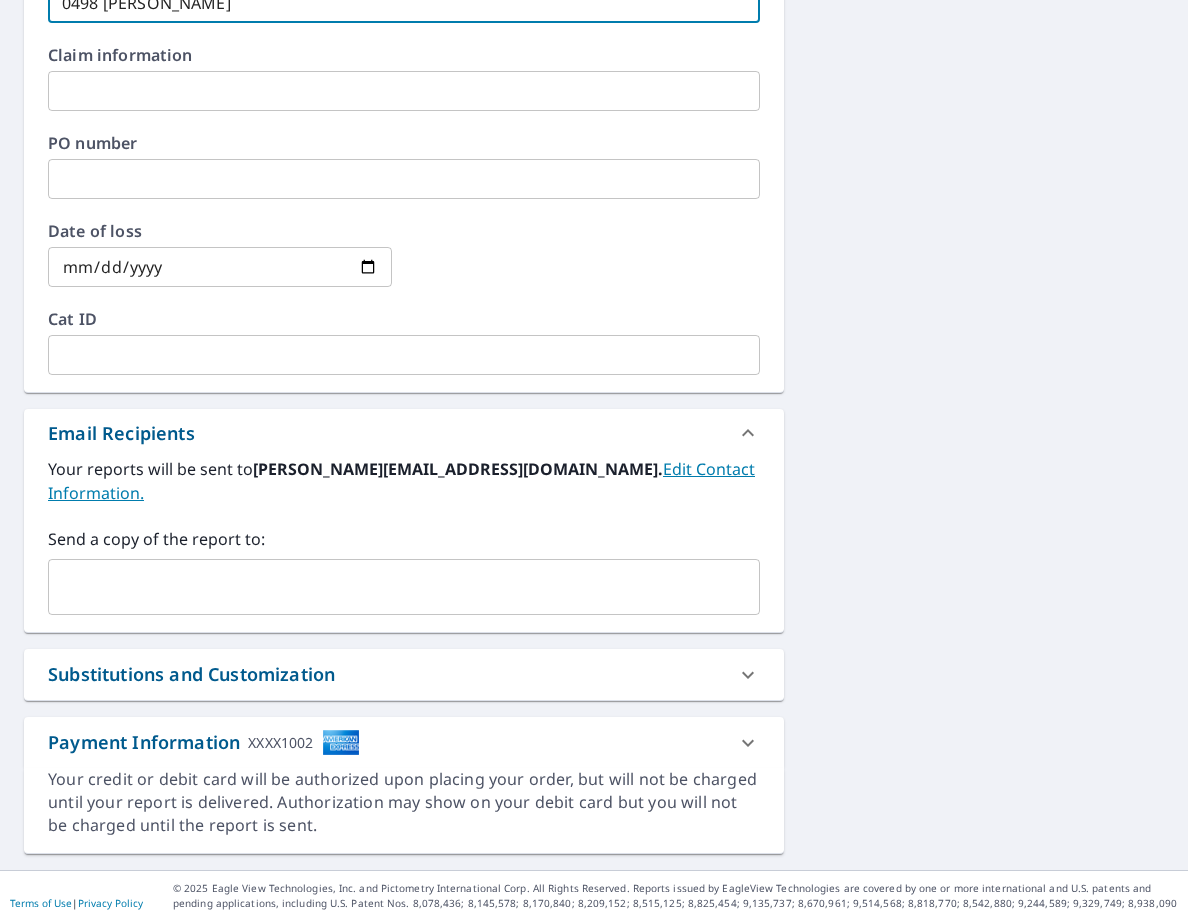 scroll, scrollTop: 816, scrollLeft: 0, axis: vertical 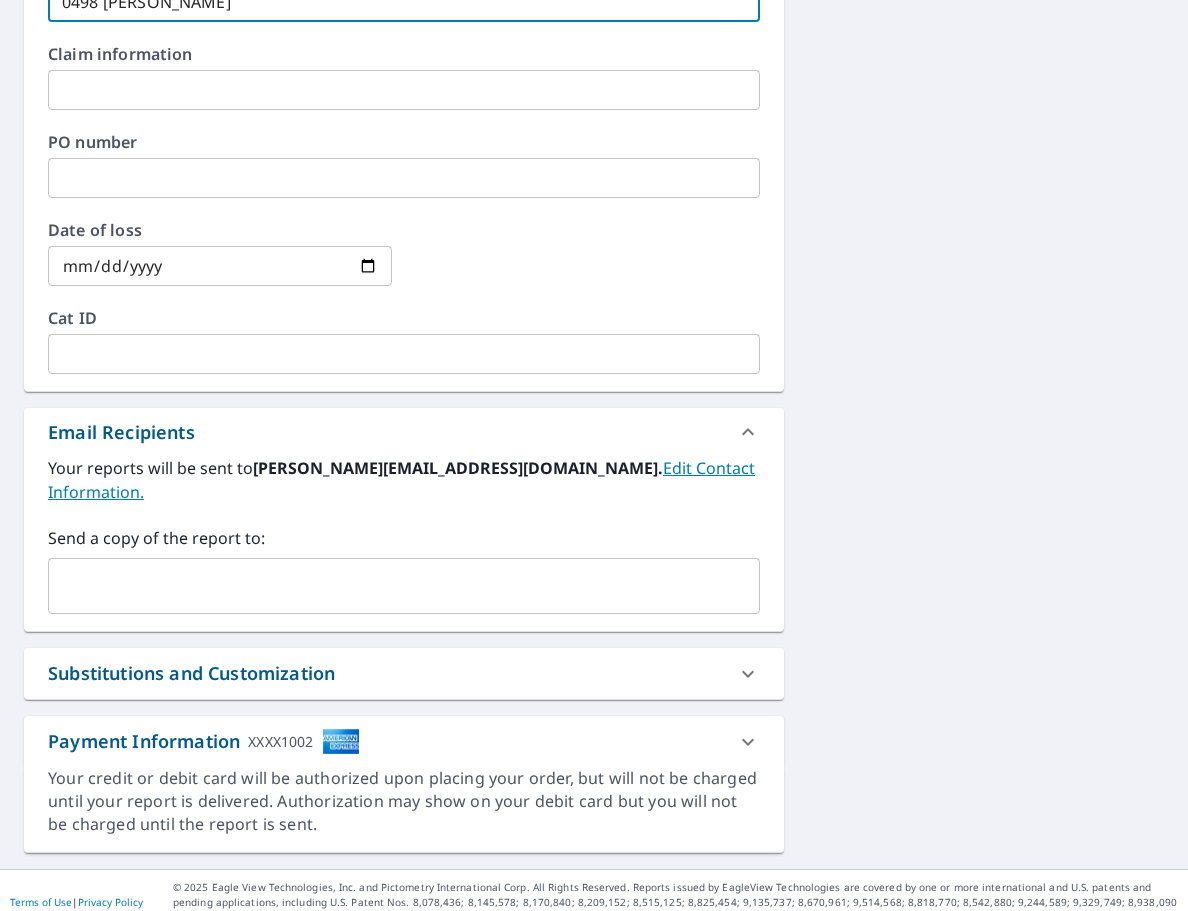 type on "0498 [PERSON_NAME]" 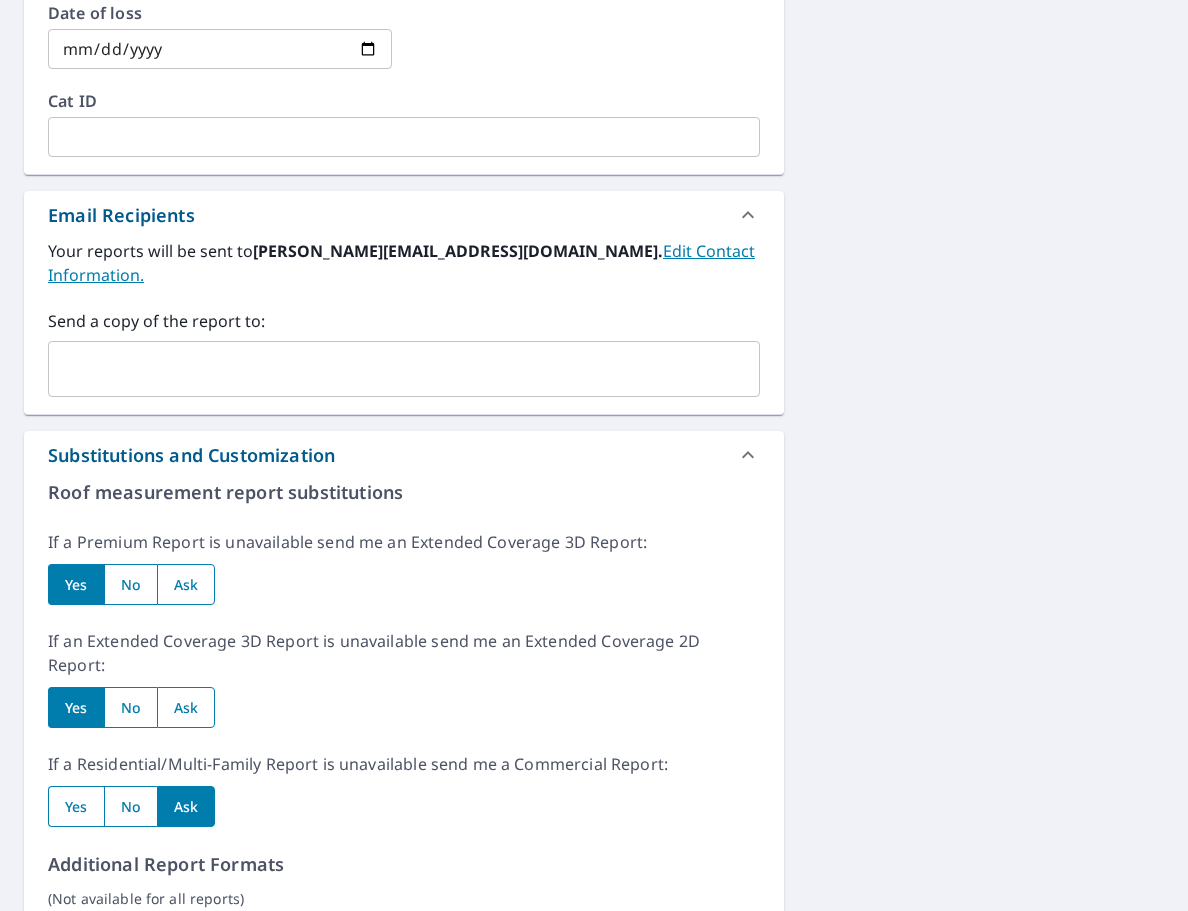 scroll, scrollTop: 1216, scrollLeft: 0, axis: vertical 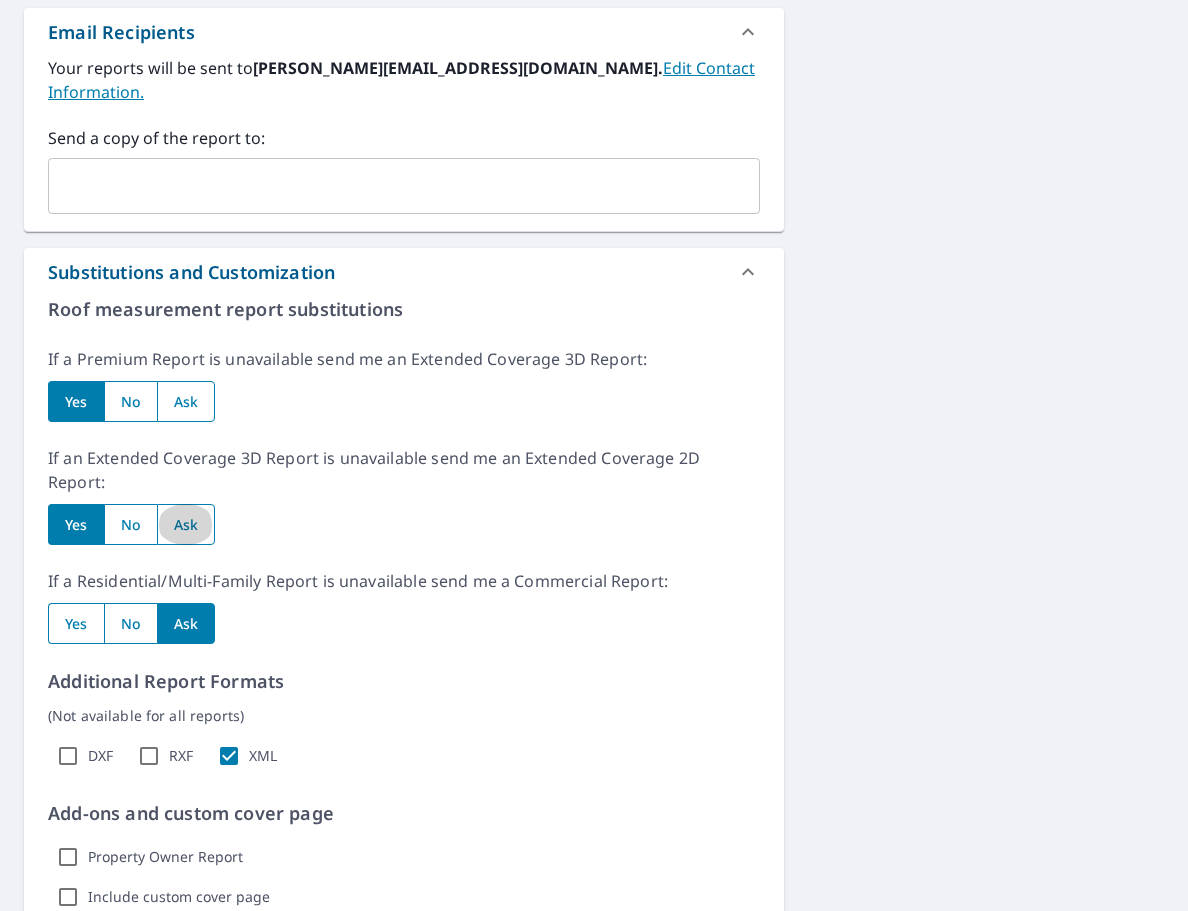 click at bounding box center [186, 524] 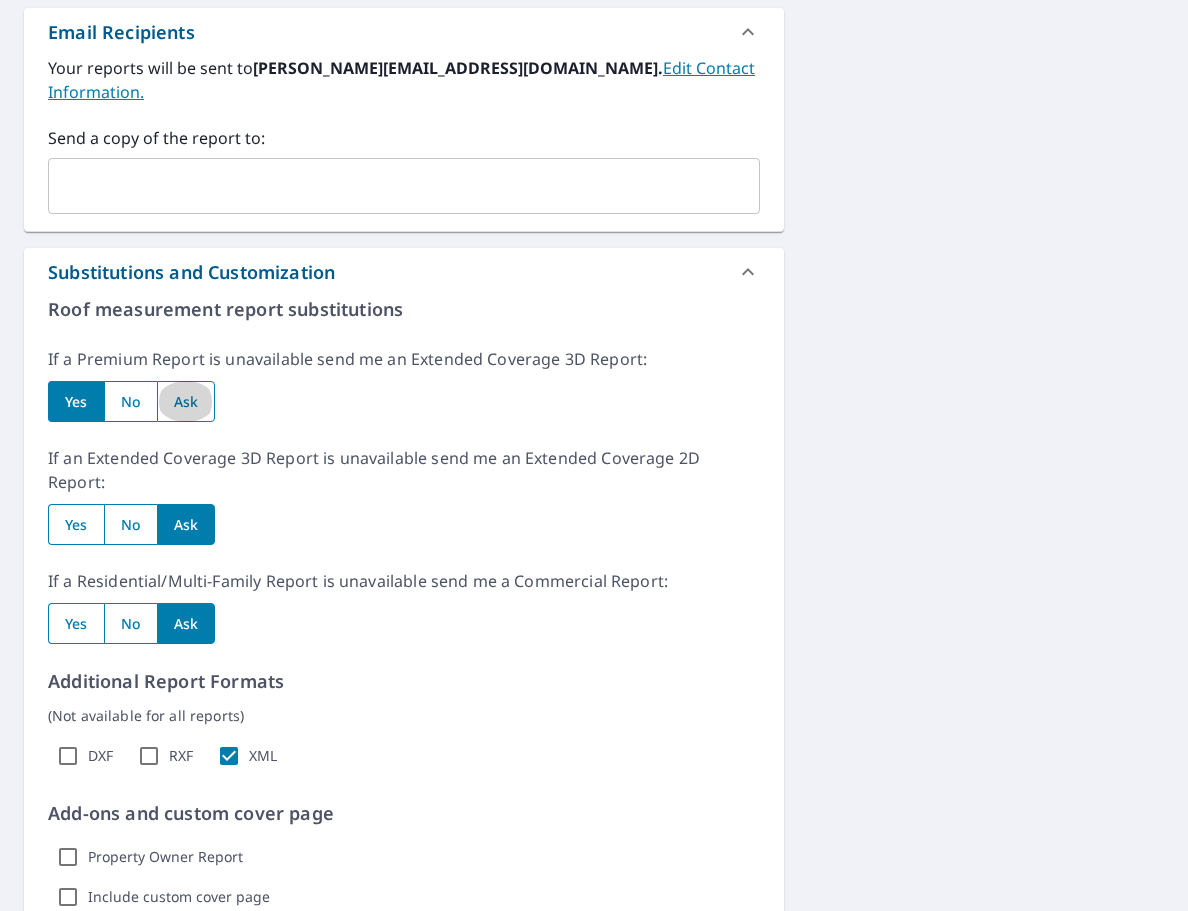 click at bounding box center (186, 401) 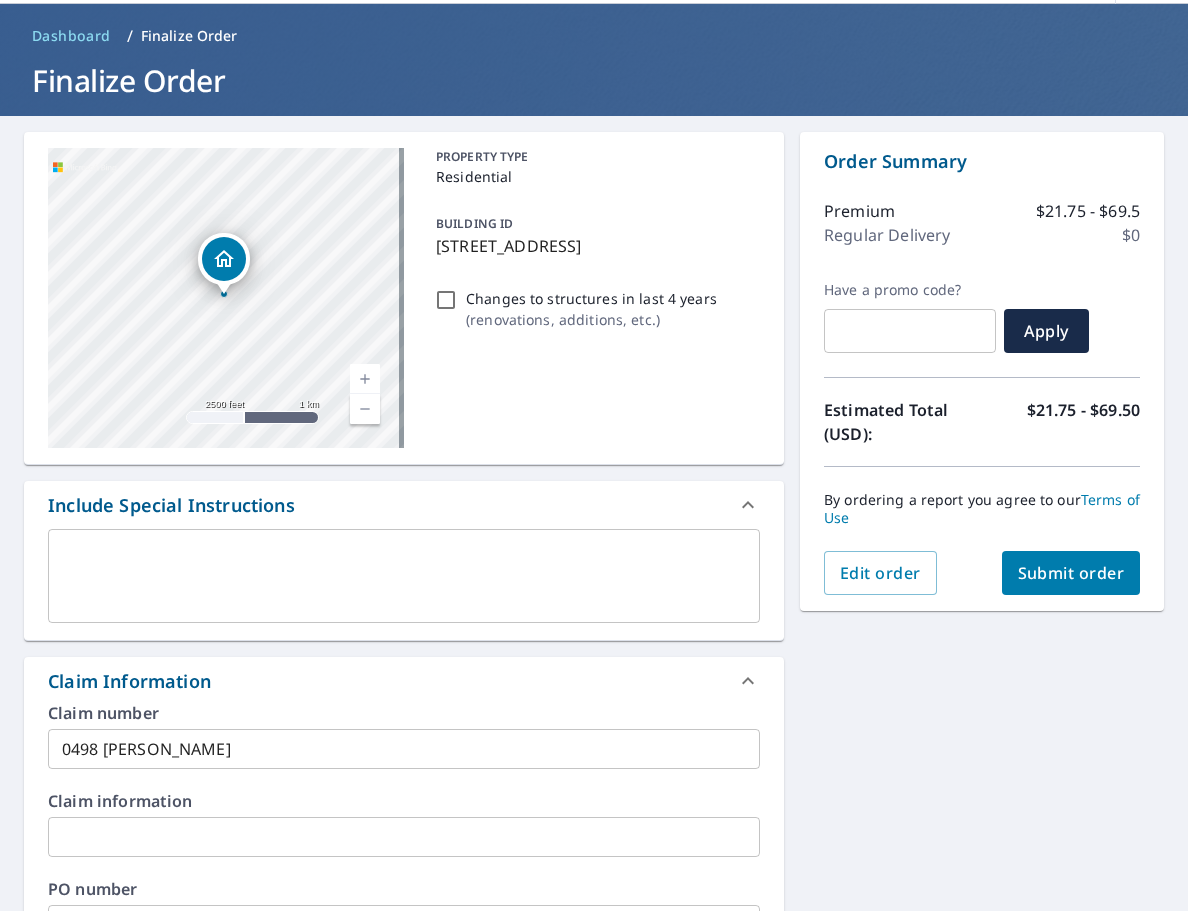scroll, scrollTop: 0, scrollLeft: 0, axis: both 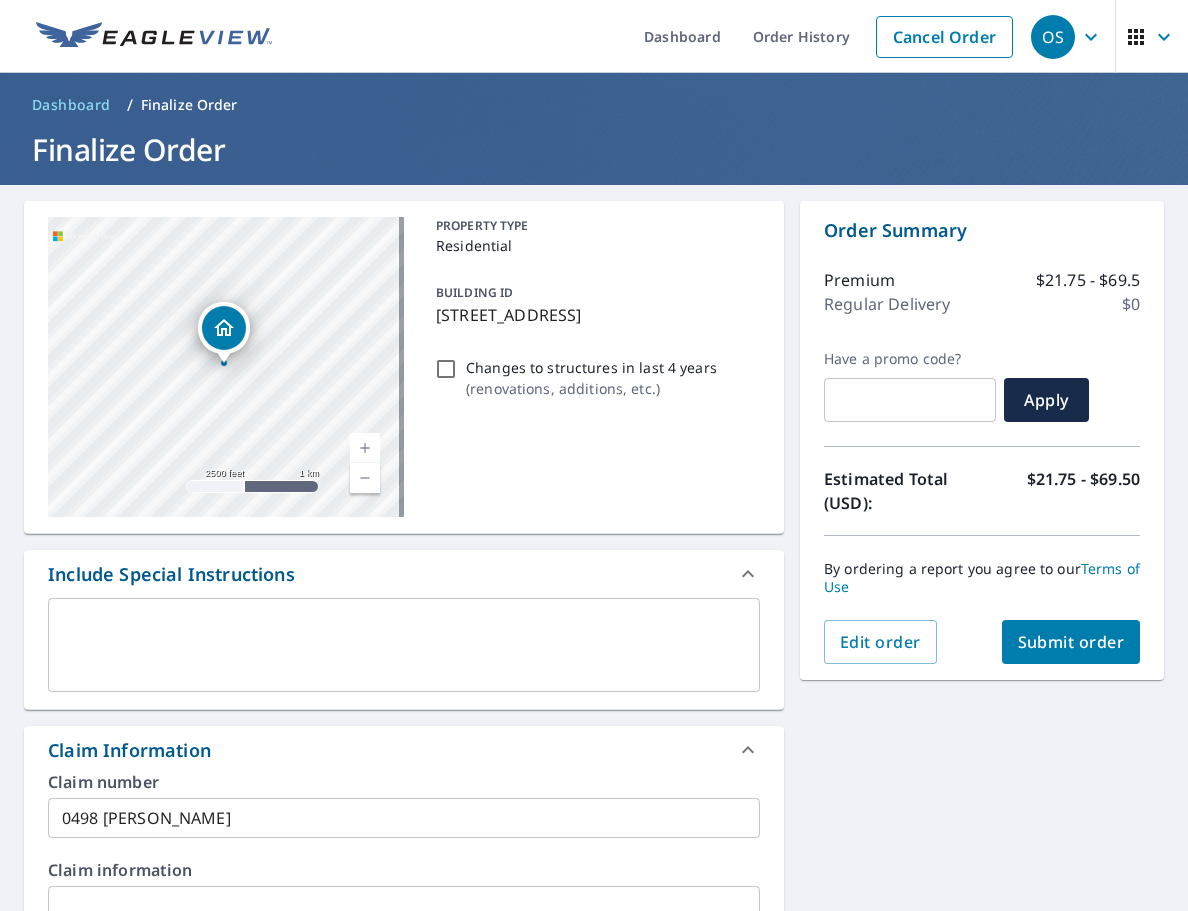 click on "Submit order" at bounding box center (1071, 642) 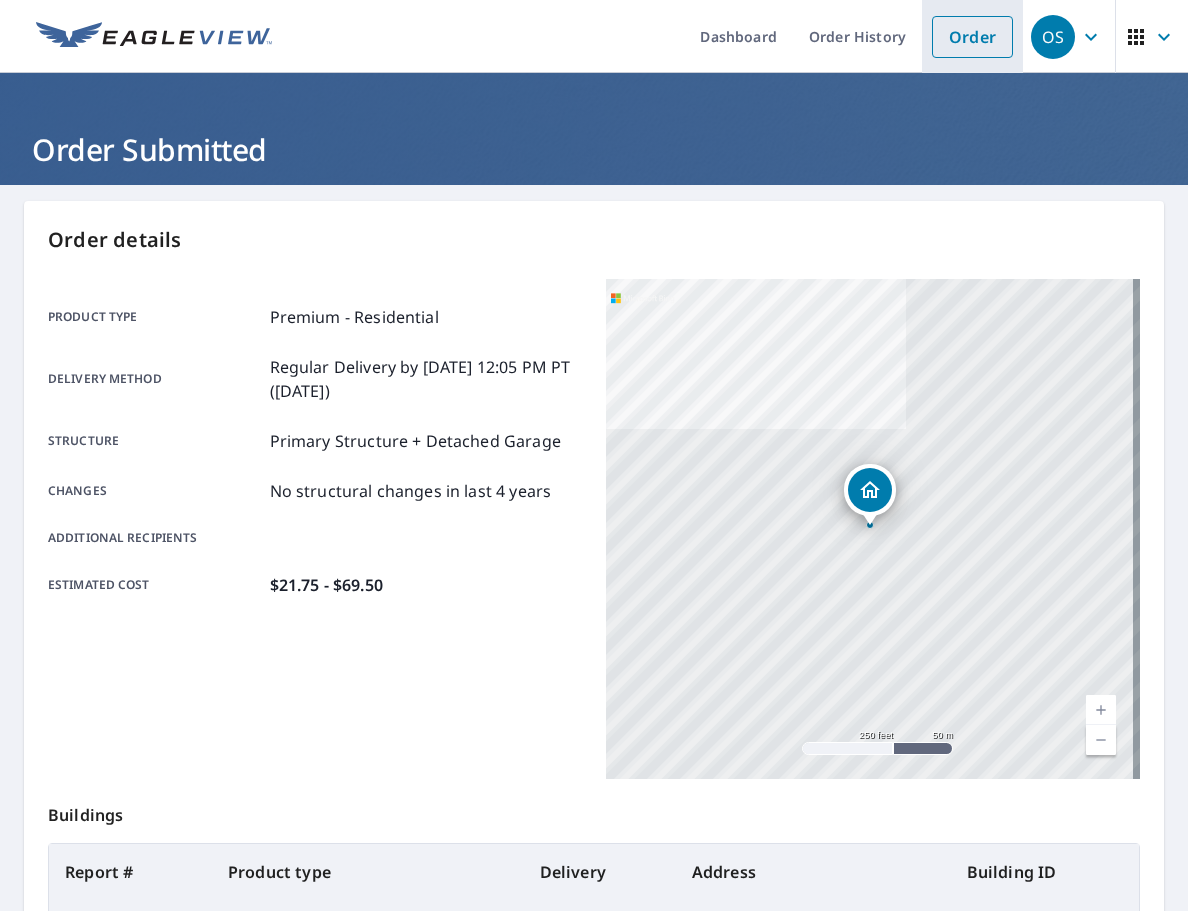 click on "Order" at bounding box center [972, 37] 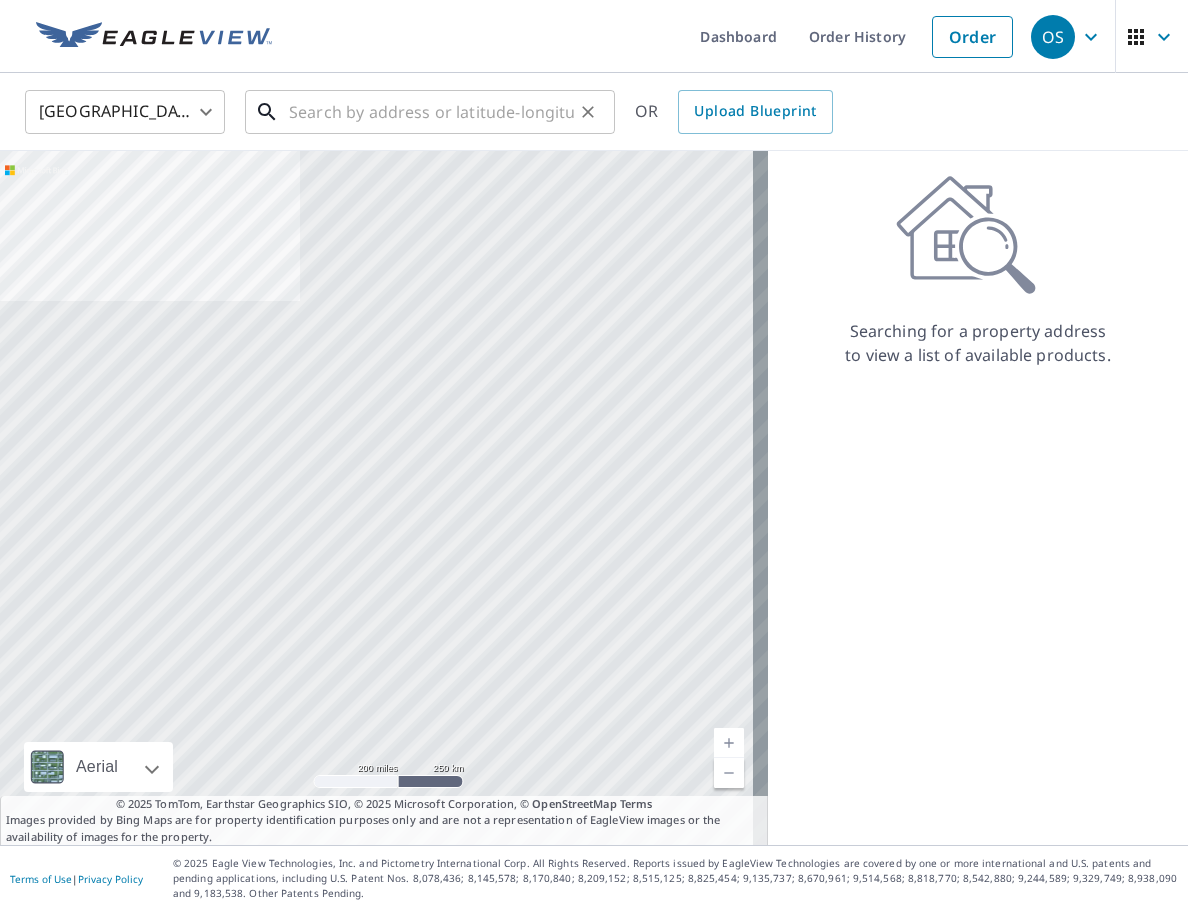 click at bounding box center (431, 112) 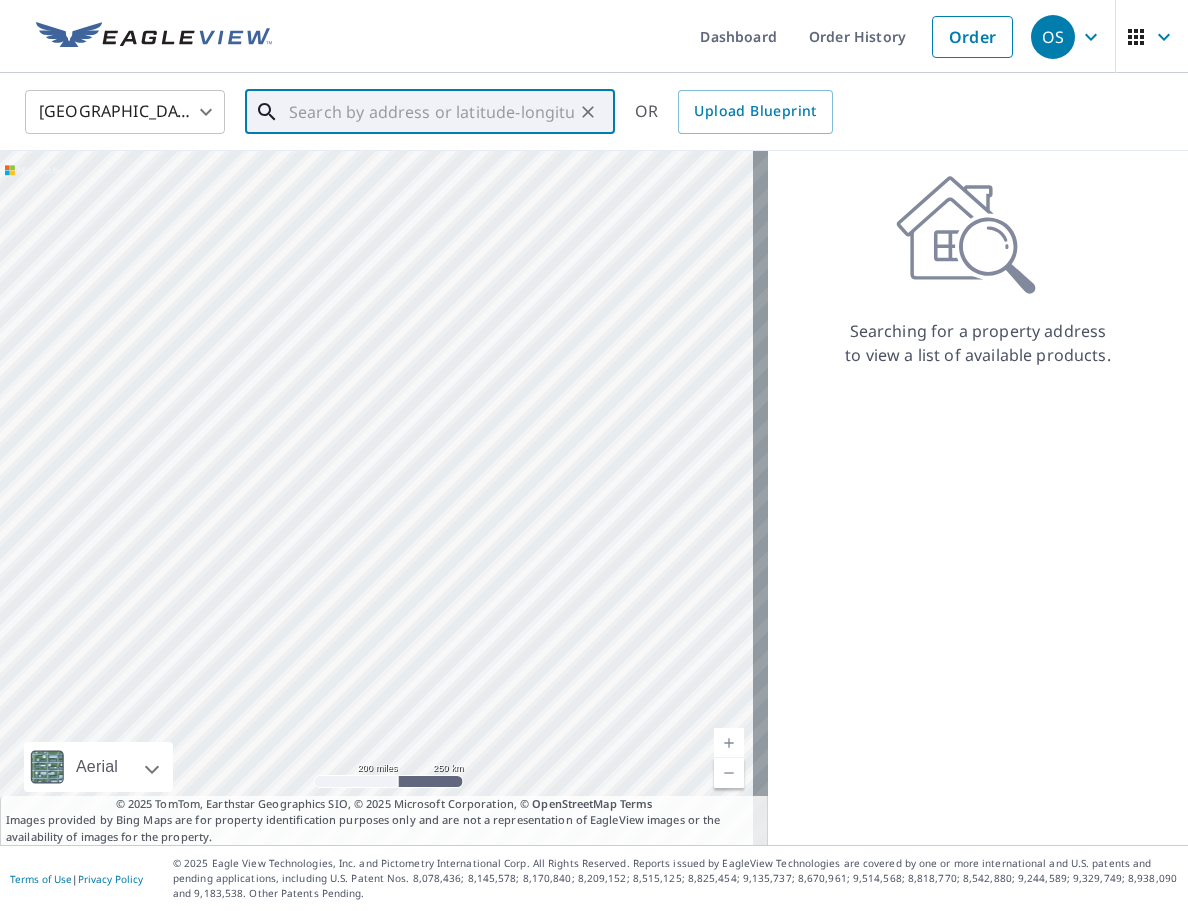 click at bounding box center (431, 112) 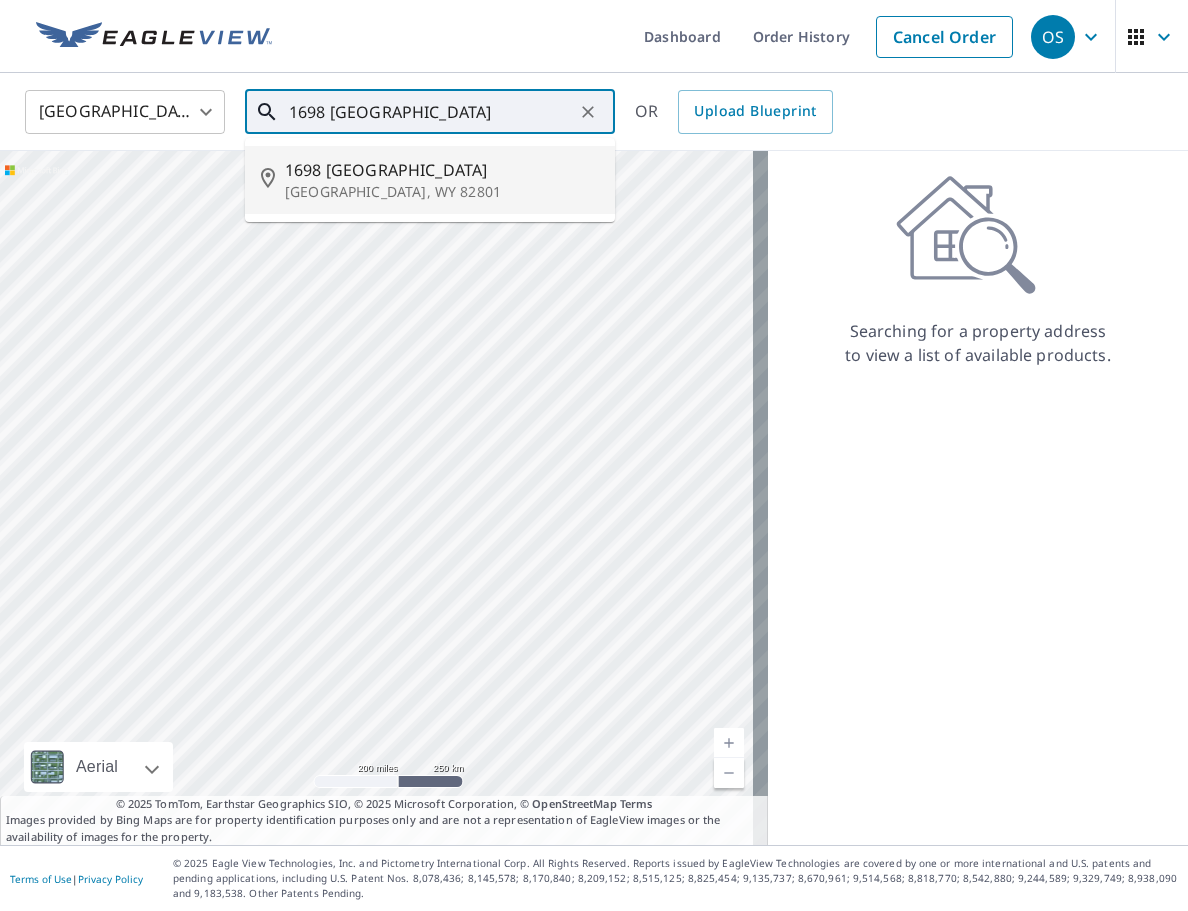 click on "[STREET_ADDRESS][PERSON_NAME]" at bounding box center (430, 180) 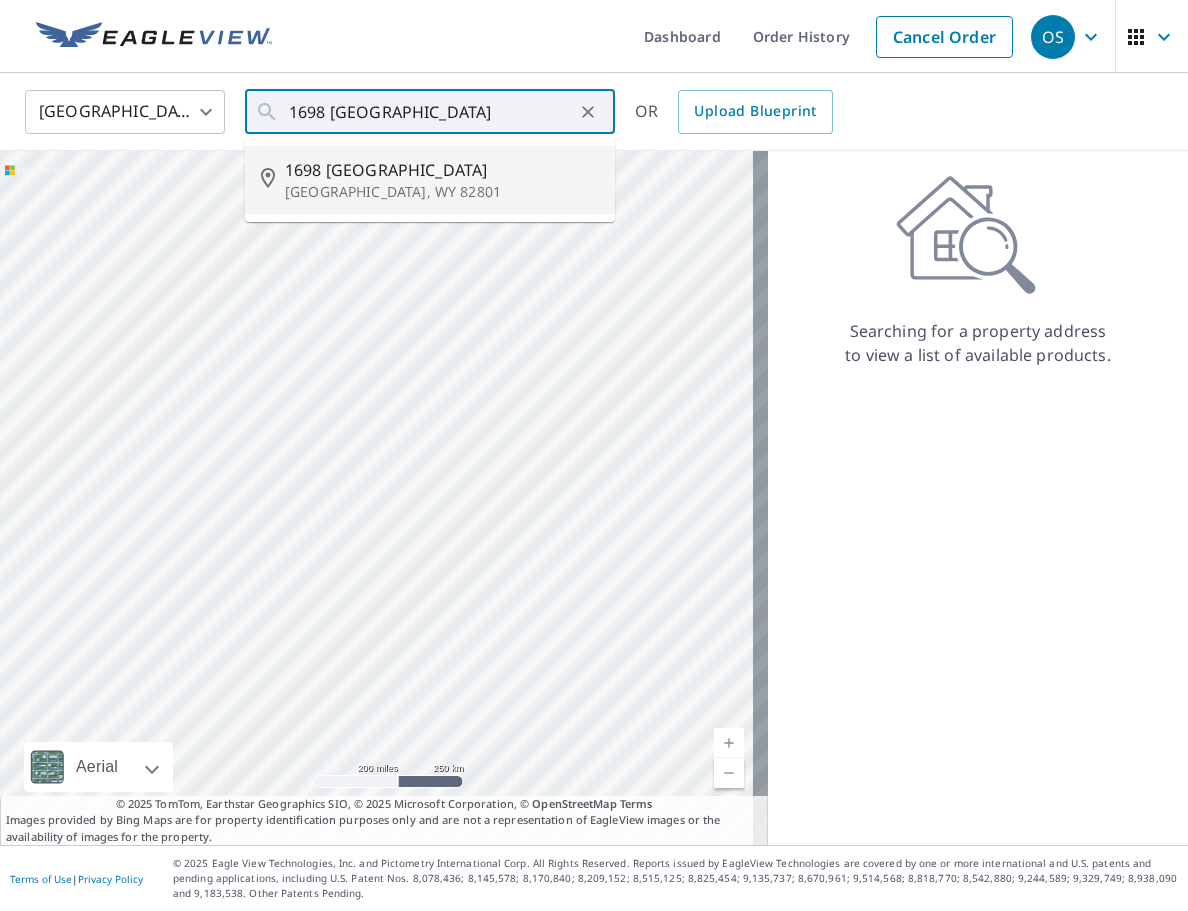 type on "[STREET_ADDRESS][PERSON_NAME]" 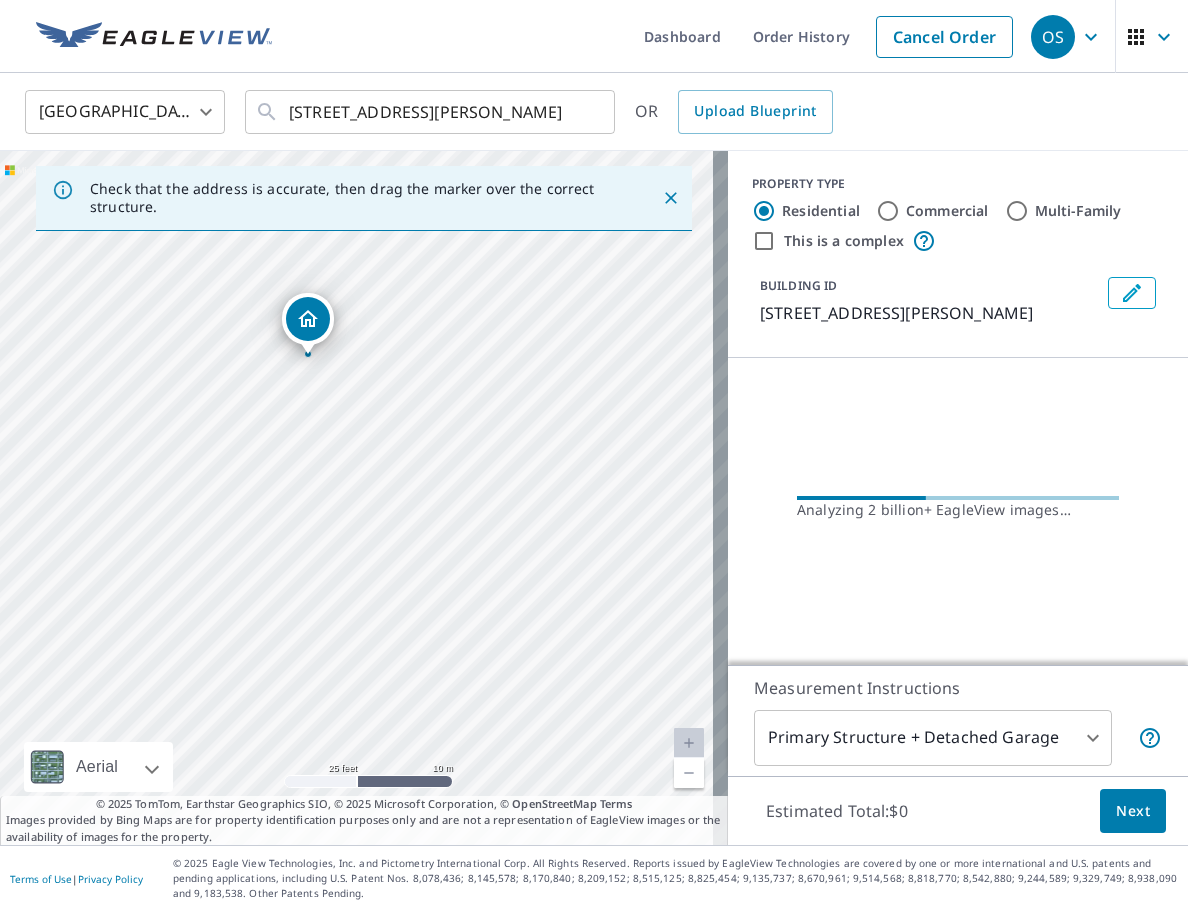 click on "Multi-Family" at bounding box center [1017, 211] 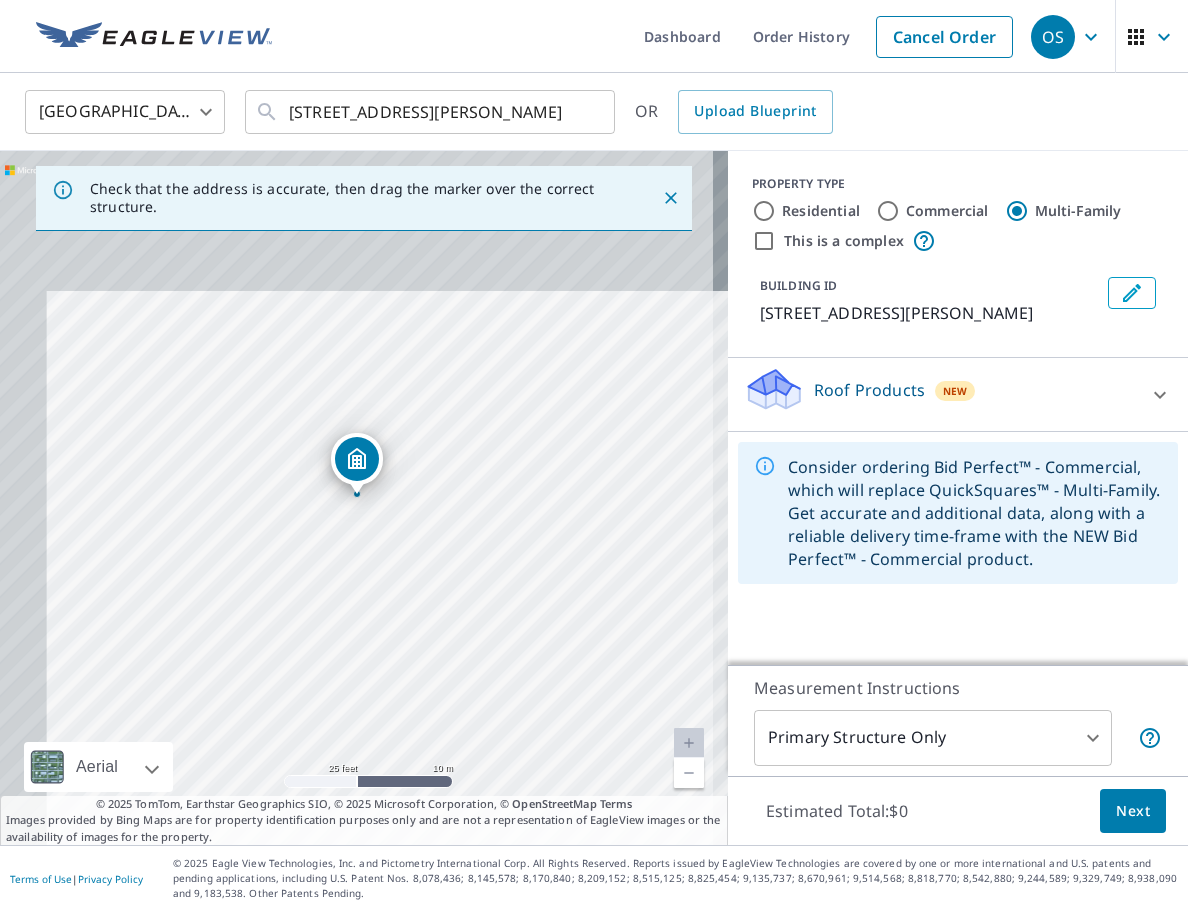 type on "2" 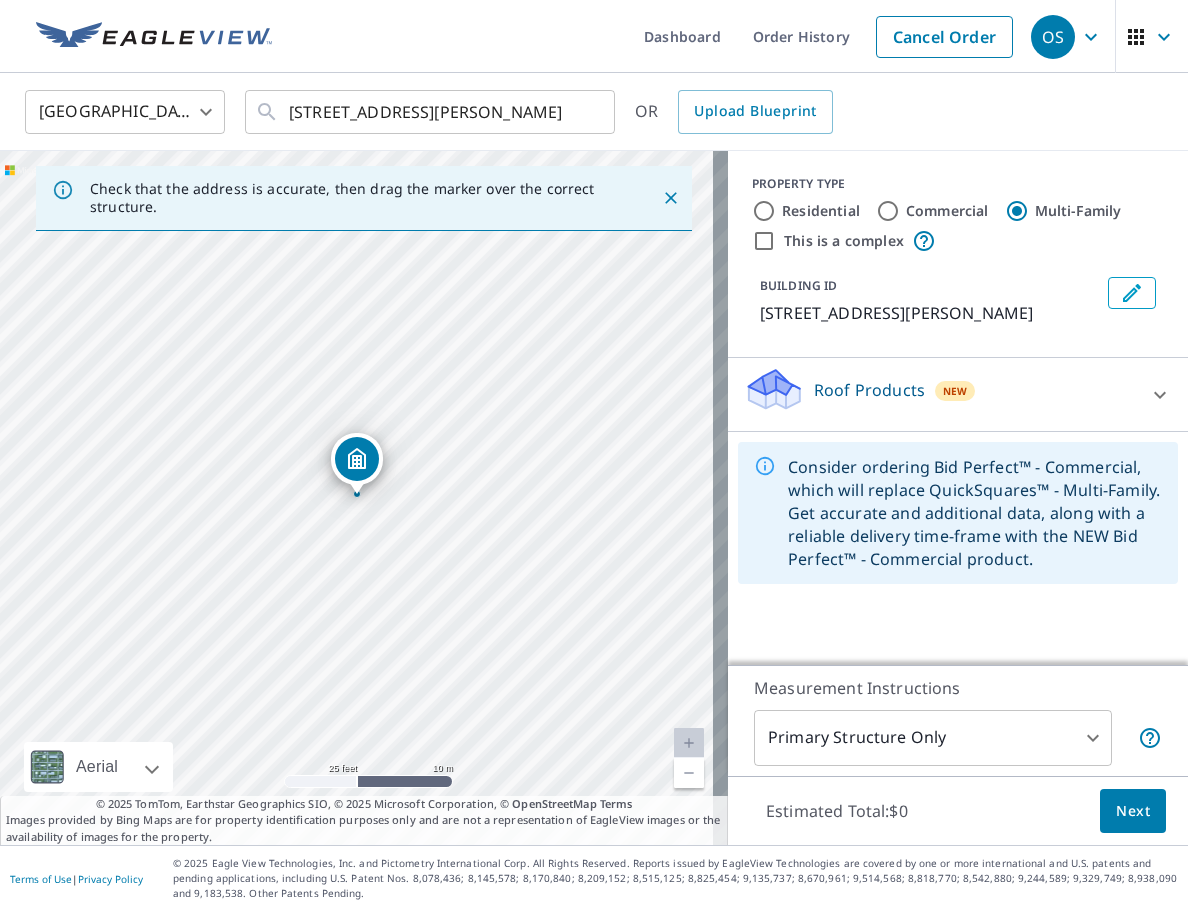 click on "Roof Products New" at bounding box center [940, 394] 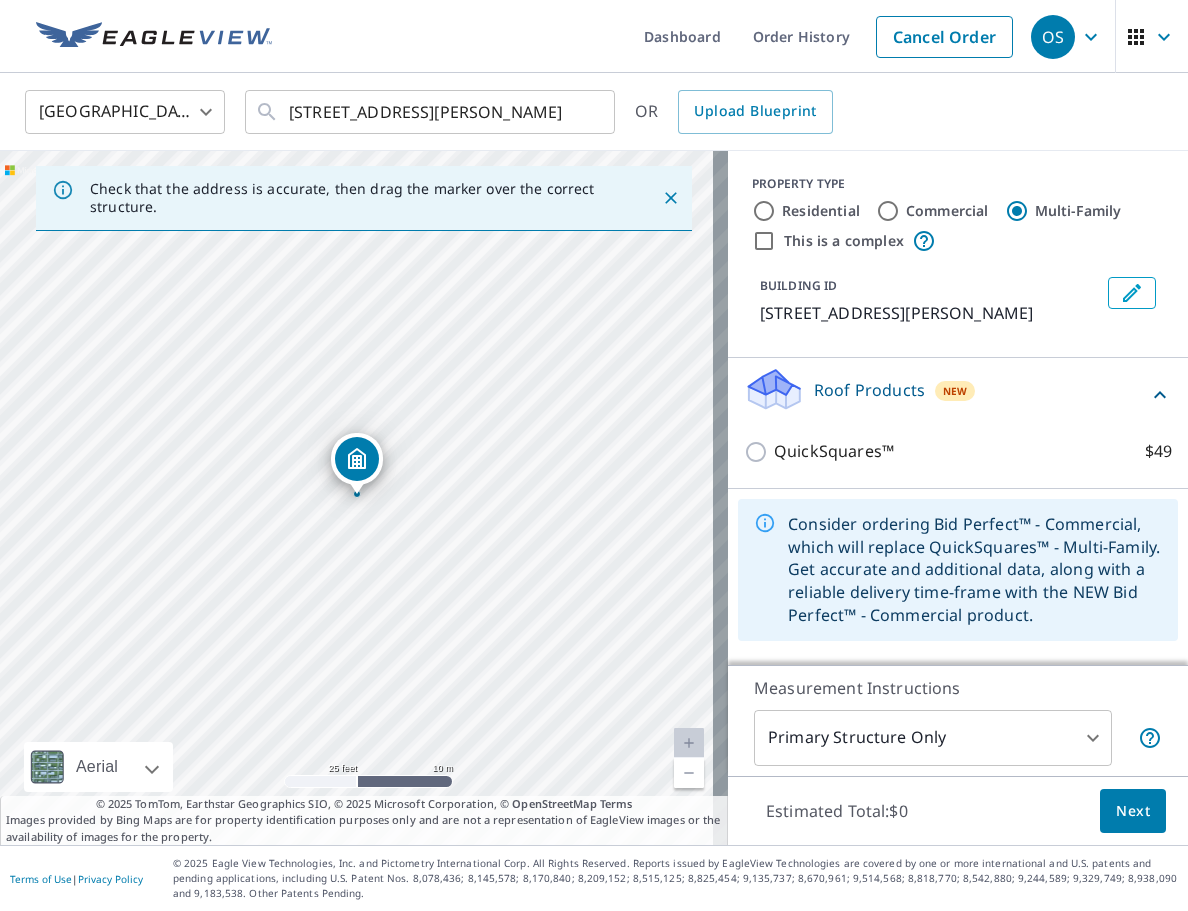 click on "Roof Products" at bounding box center [869, 390] 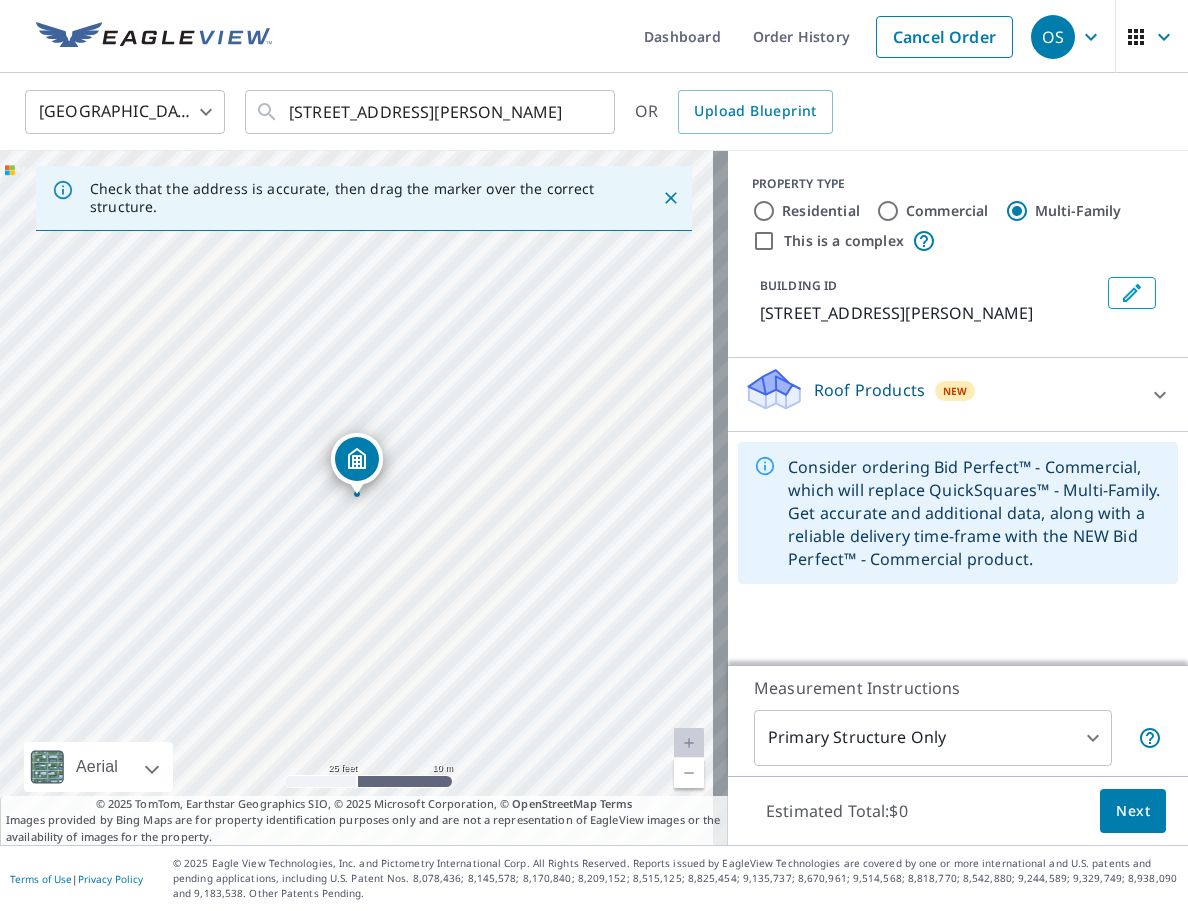 click on "Roof Products" at bounding box center (869, 390) 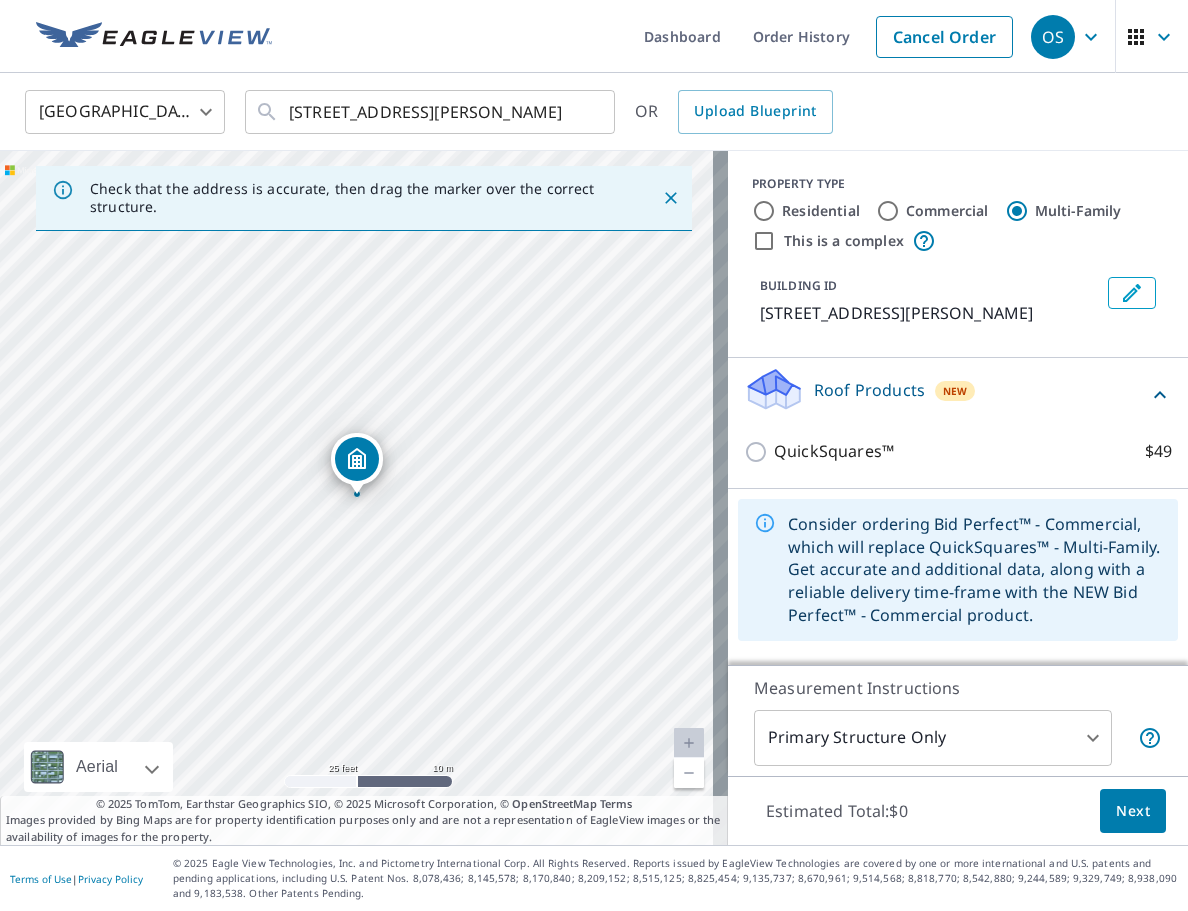 click on "Roof Products" at bounding box center (869, 390) 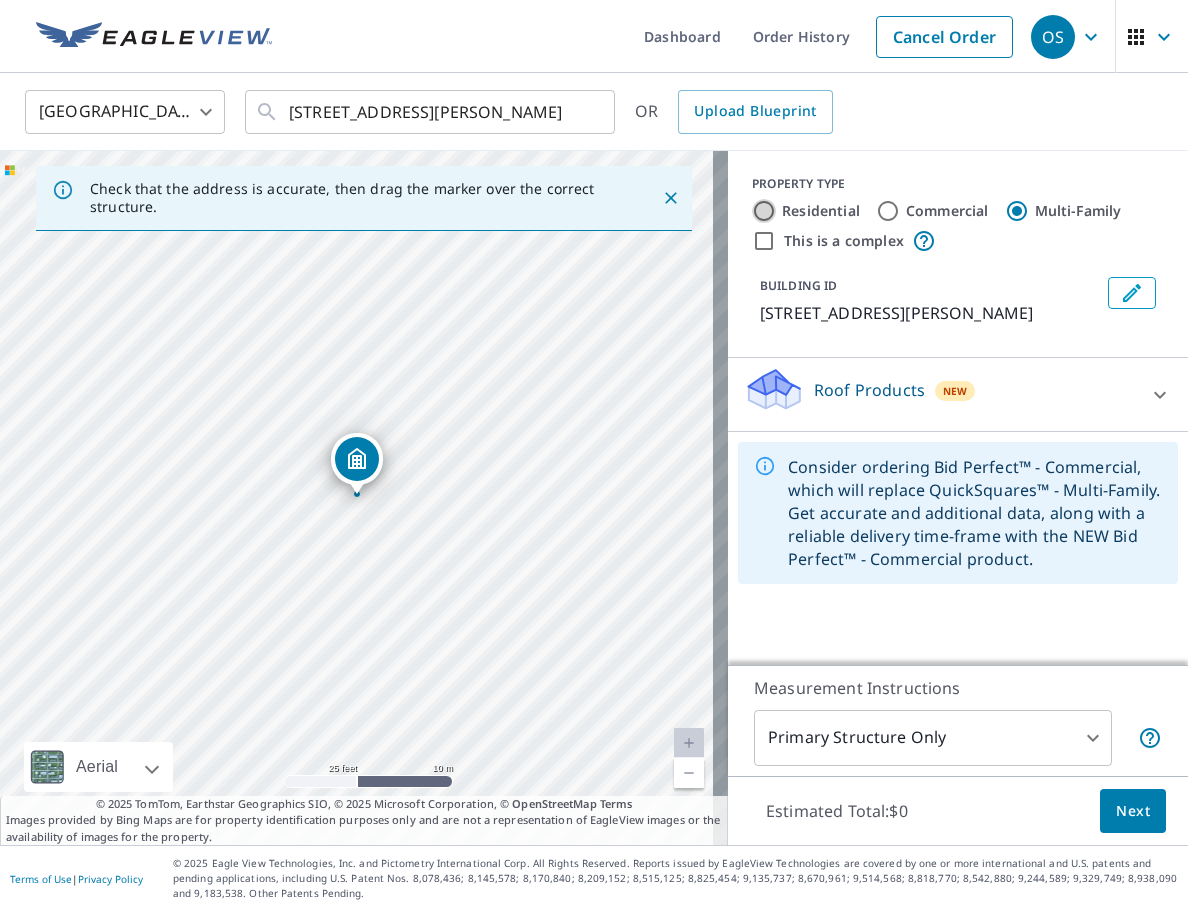 click on "Residential" at bounding box center (764, 211) 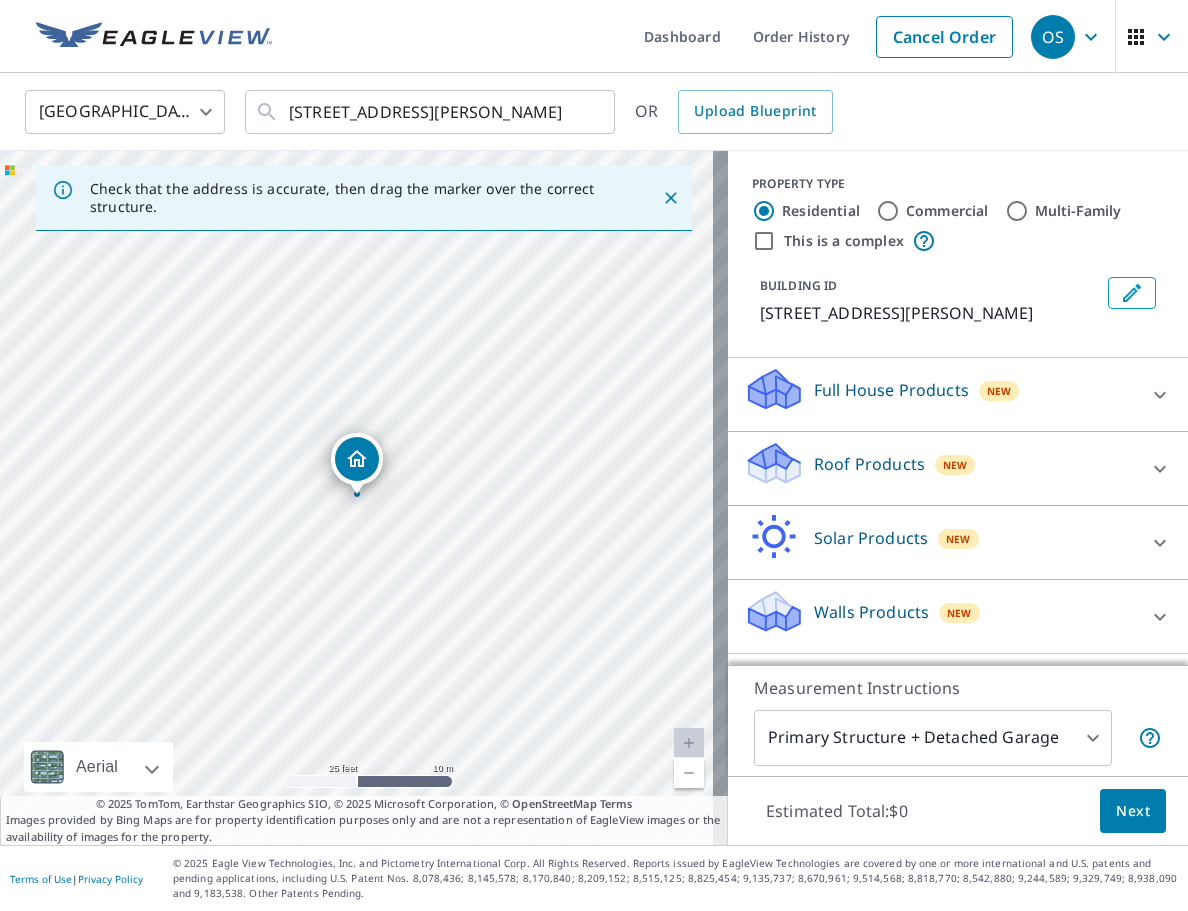click on "Roof Products" at bounding box center (869, 464) 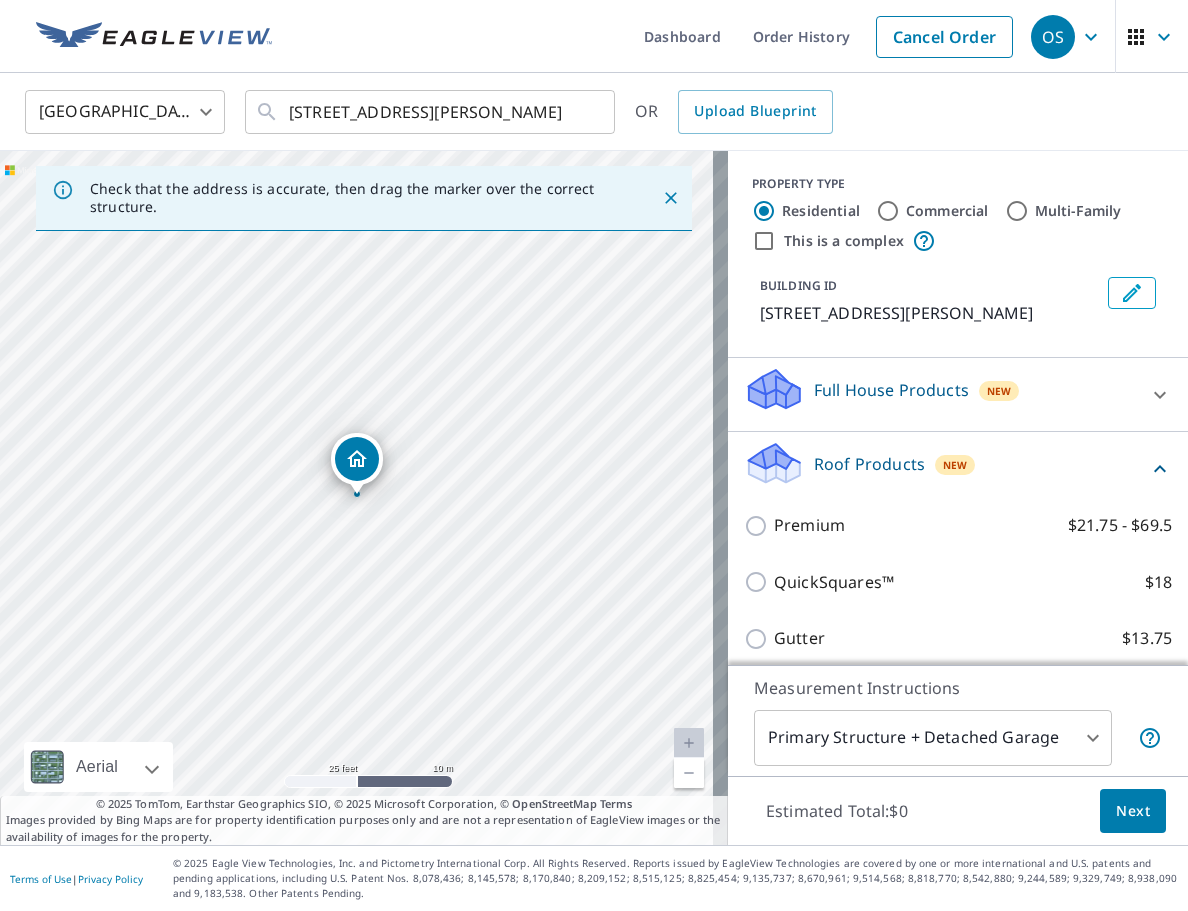 scroll, scrollTop: 200, scrollLeft: 0, axis: vertical 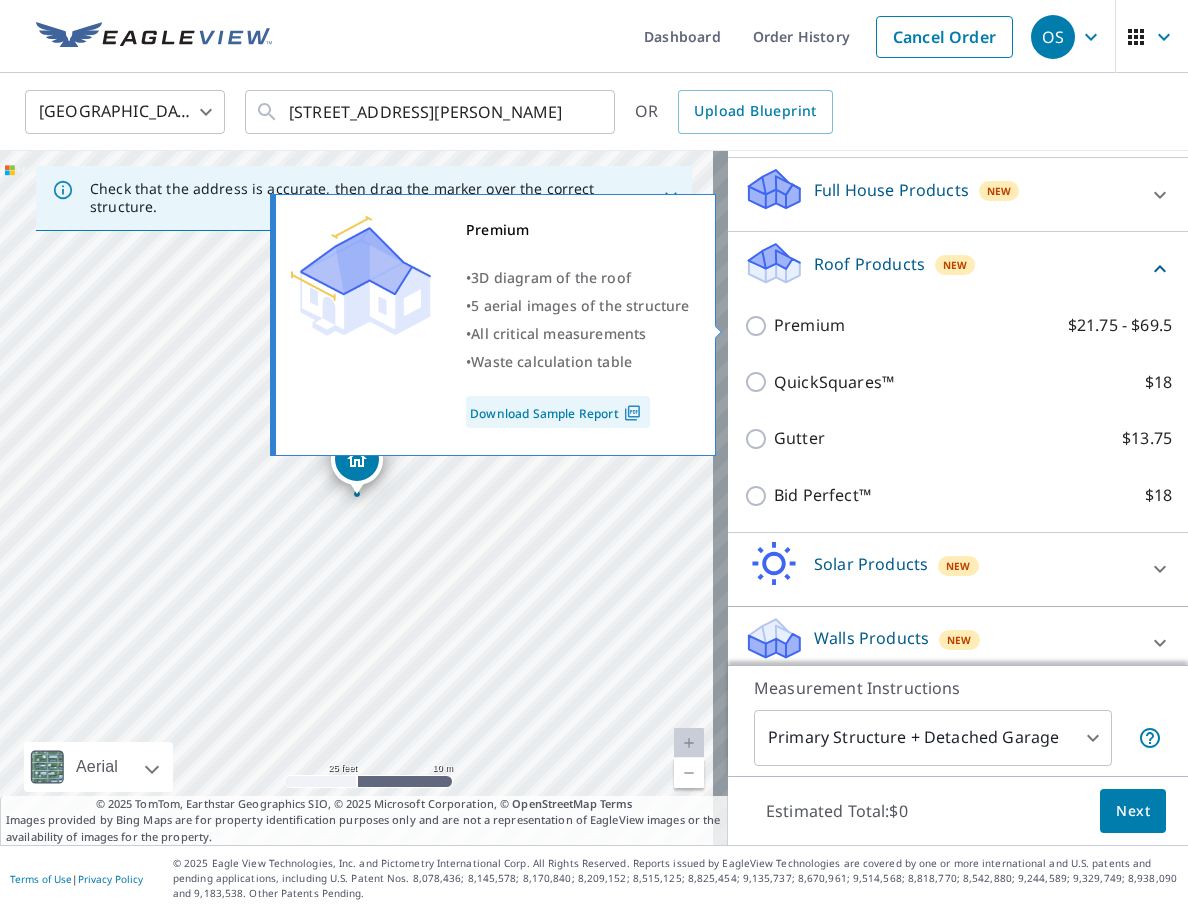 click on "Premium" at bounding box center (809, 325) 